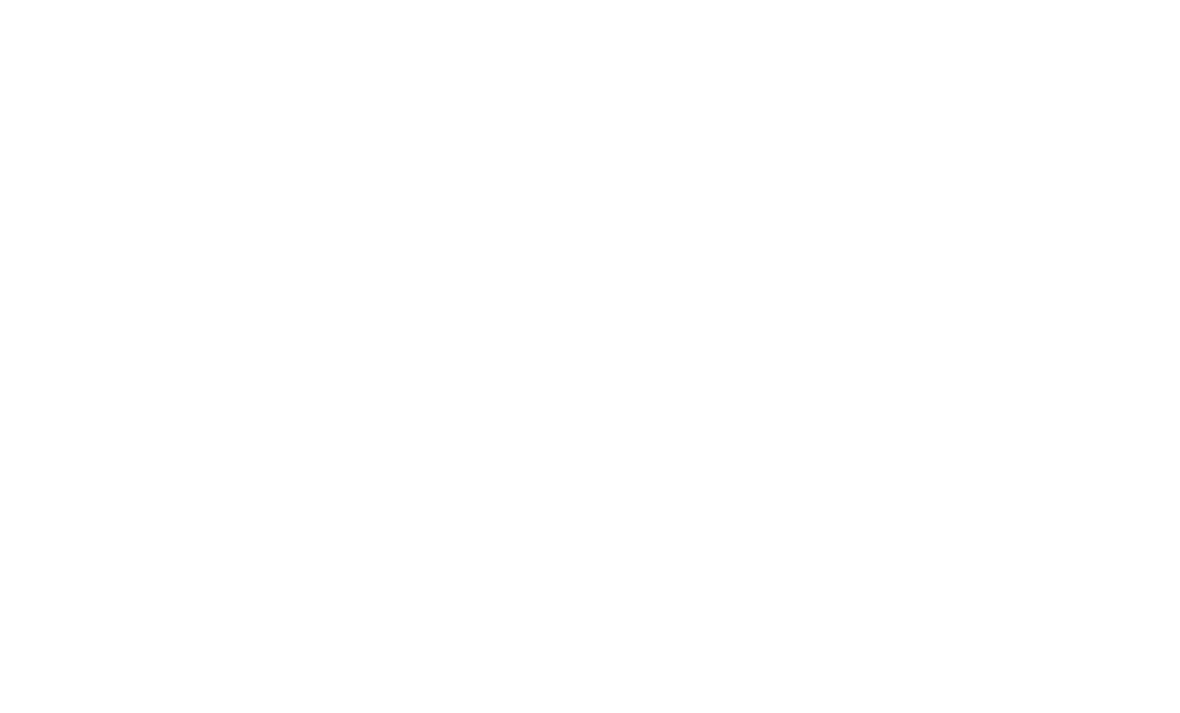 scroll, scrollTop: 0, scrollLeft: 0, axis: both 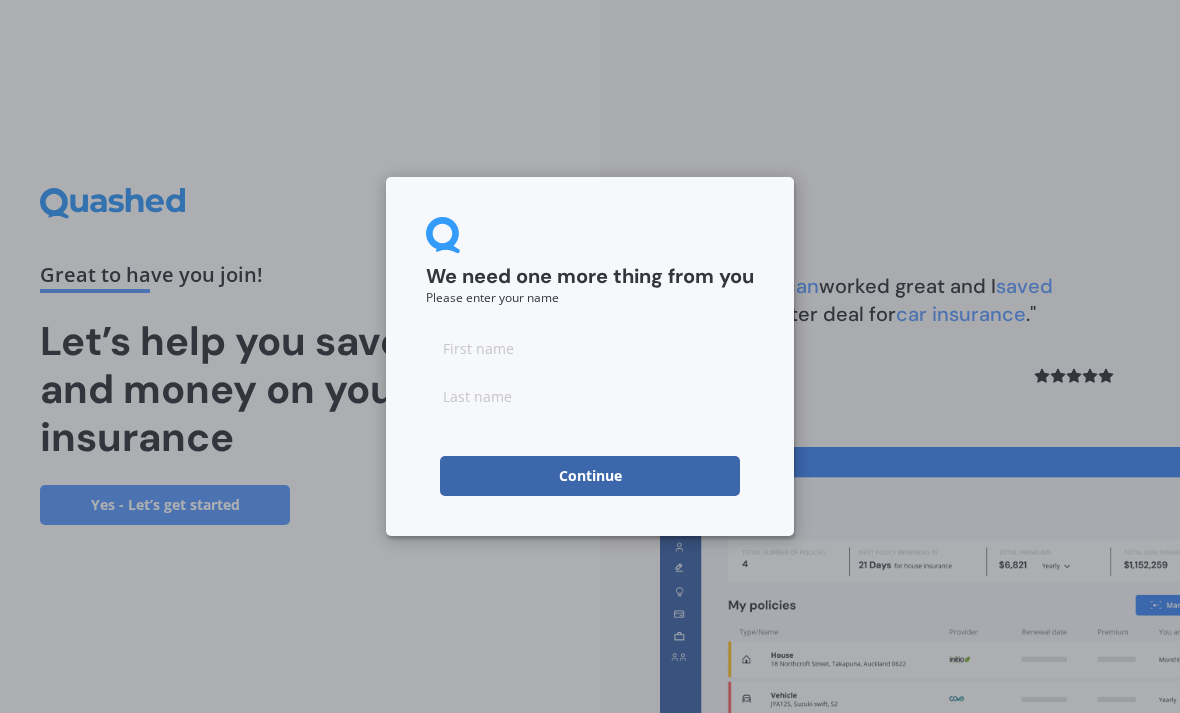 click on "Continue" at bounding box center (590, 476) 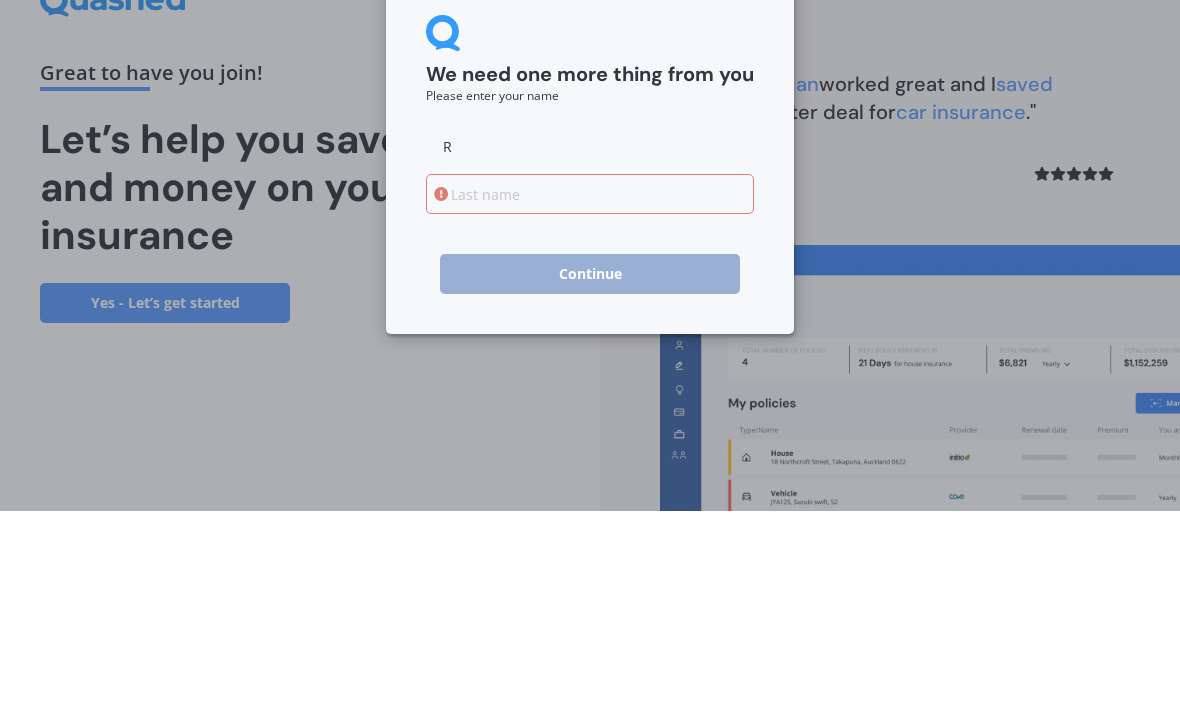 type on "R" 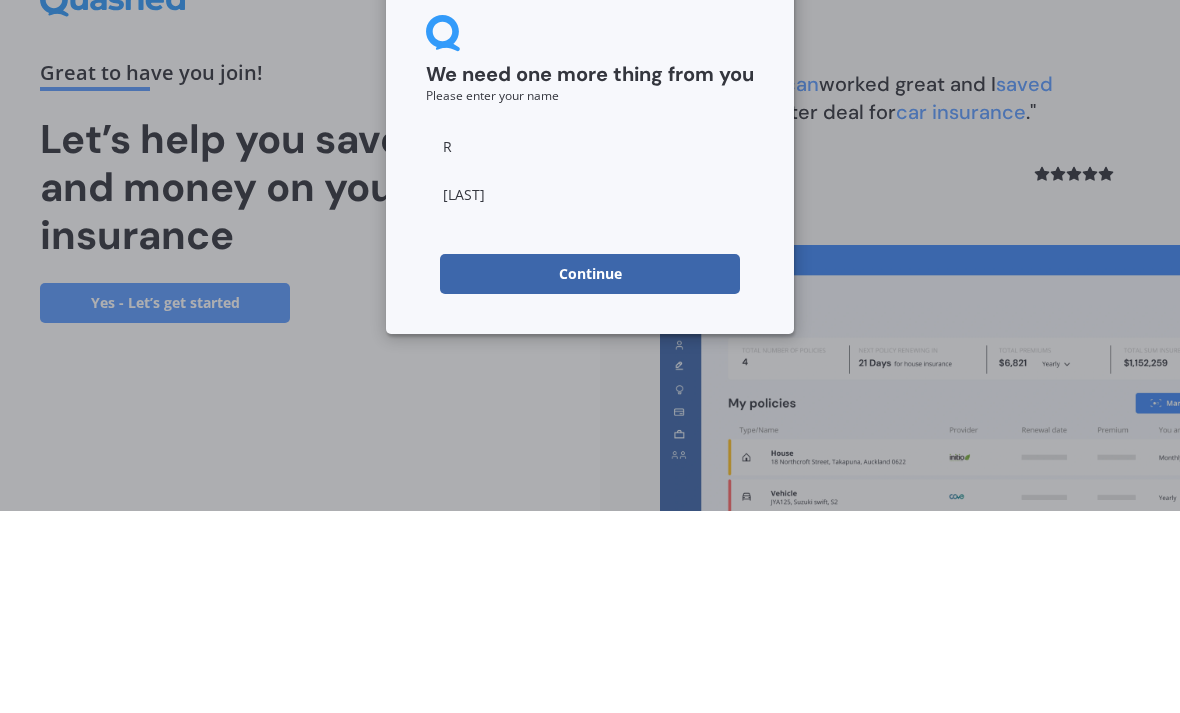 type on "[LAST]" 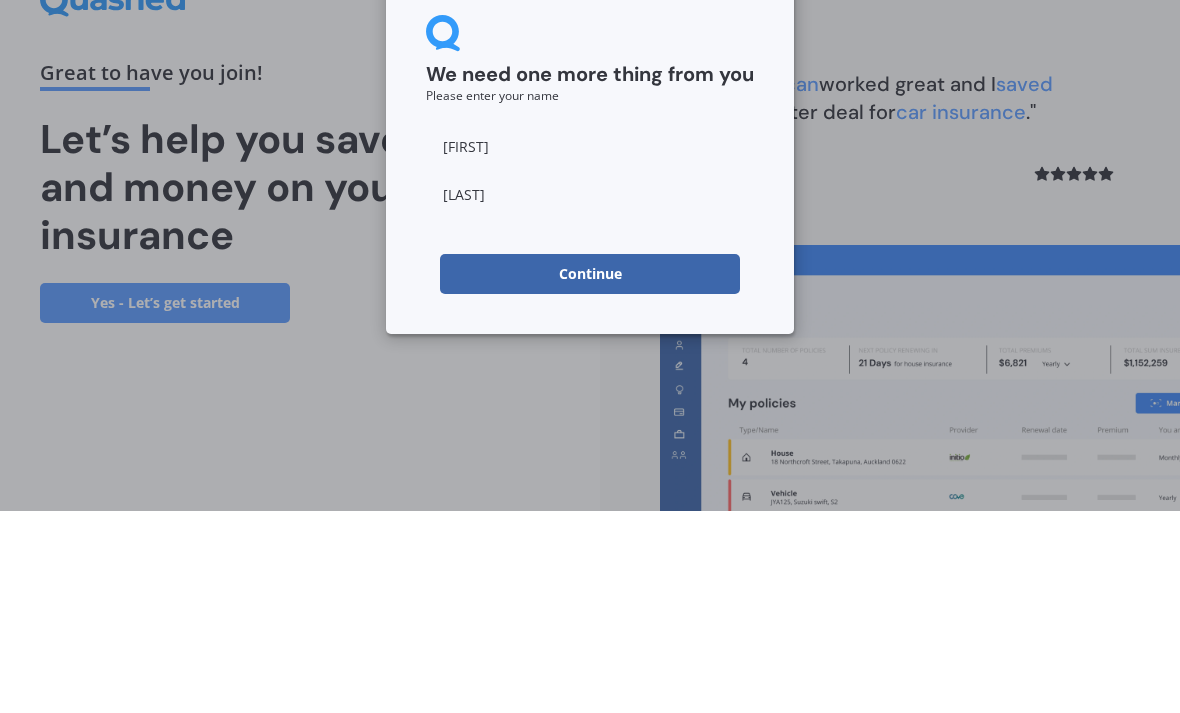 type on "[FIRST]" 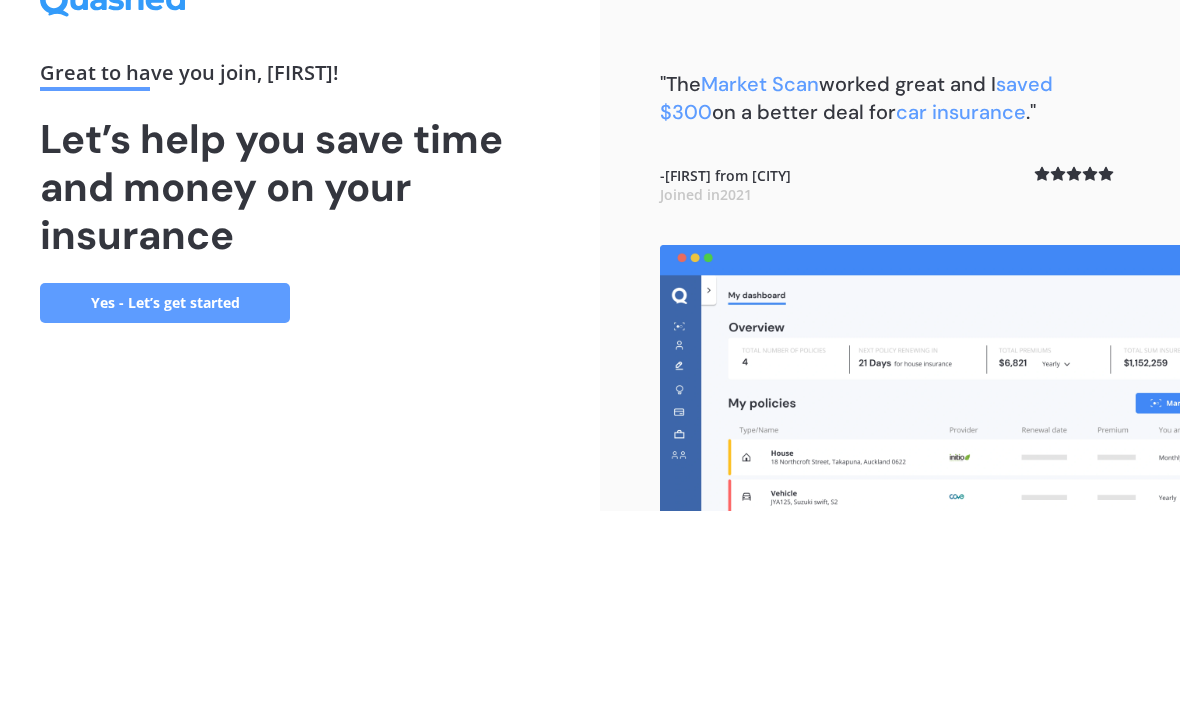 scroll, scrollTop: 64, scrollLeft: 0, axis: vertical 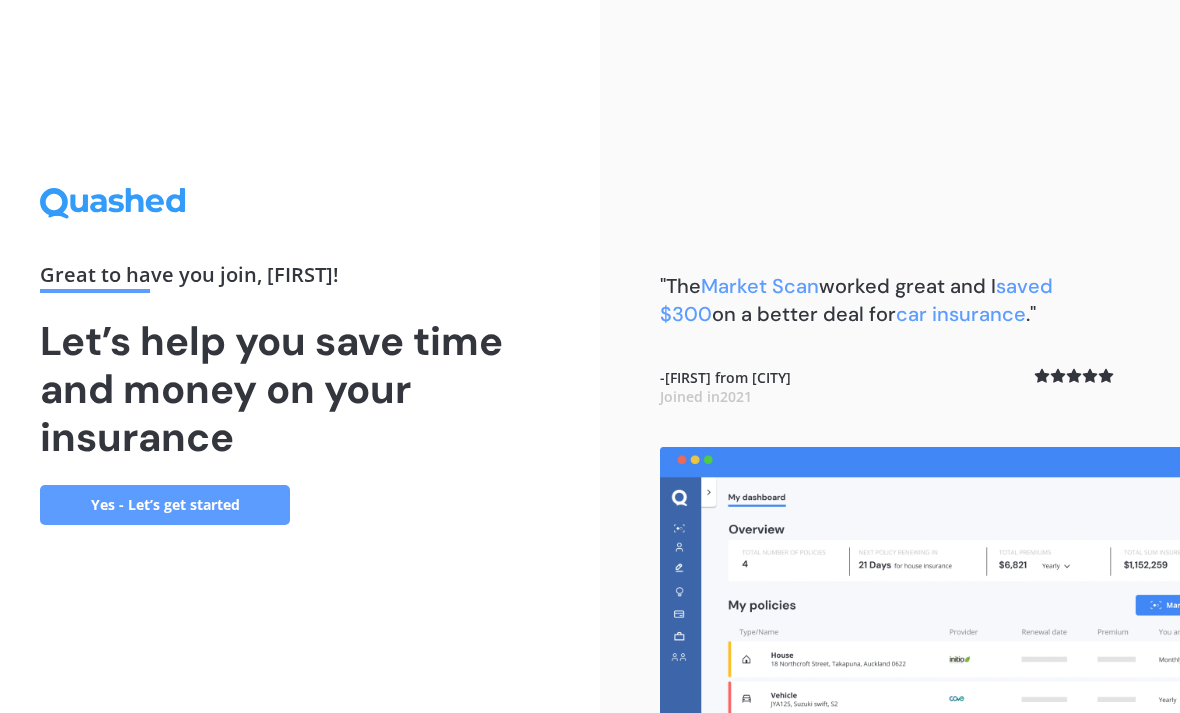 click on "Yes - Let’s get started" at bounding box center [165, 505] 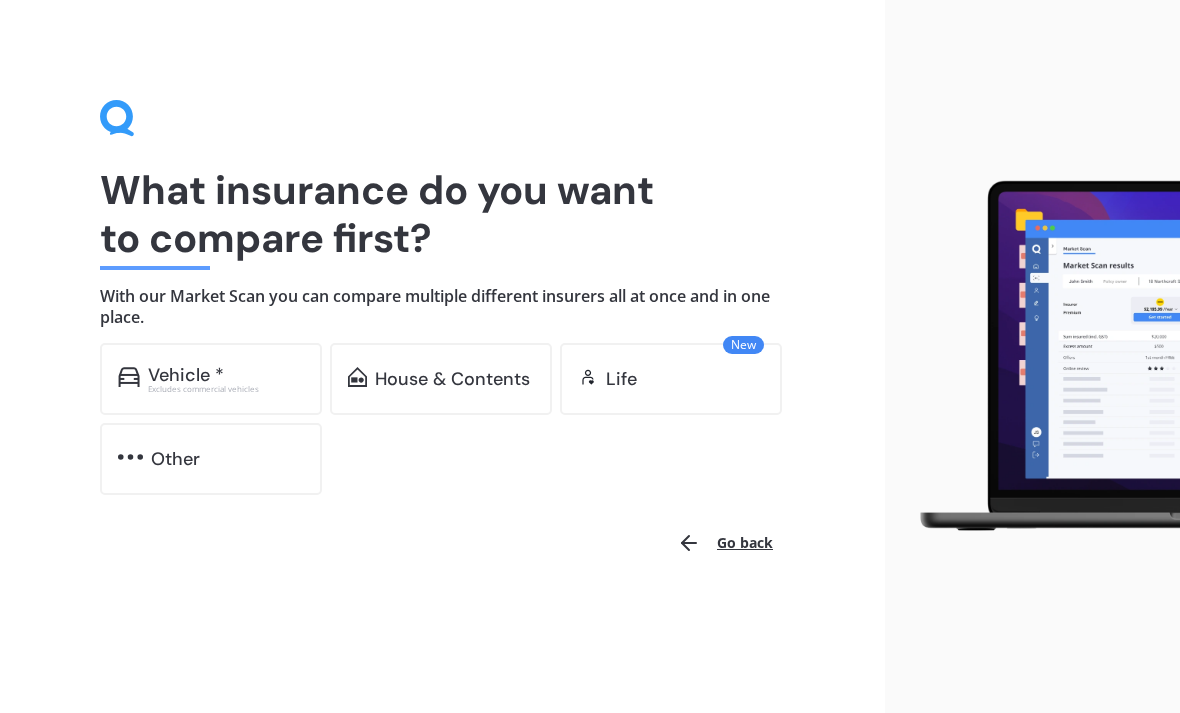 click on "House & Contents" at bounding box center [452, 379] 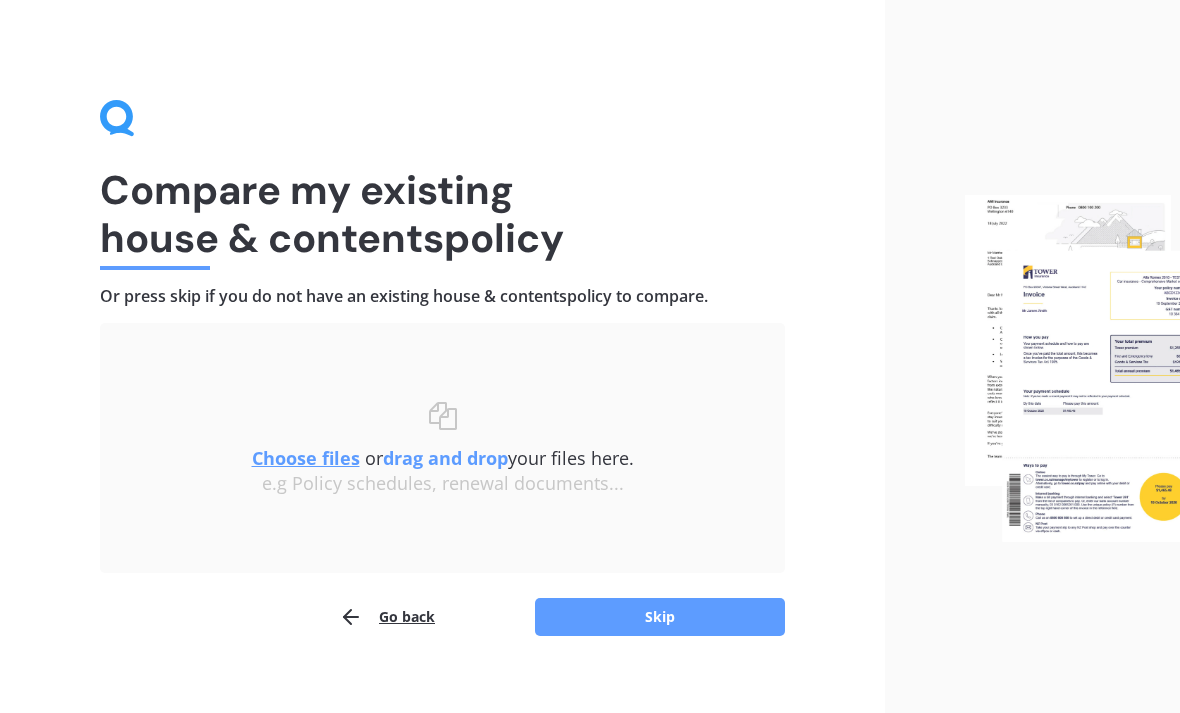 click on "Uploading Choose files   or  drag and drop  your files here. Choose files or photos e.g Policy schedules, renewal documents... The file name   already exists, would you like to replace it? Confirm Cancel" at bounding box center (442, 448) 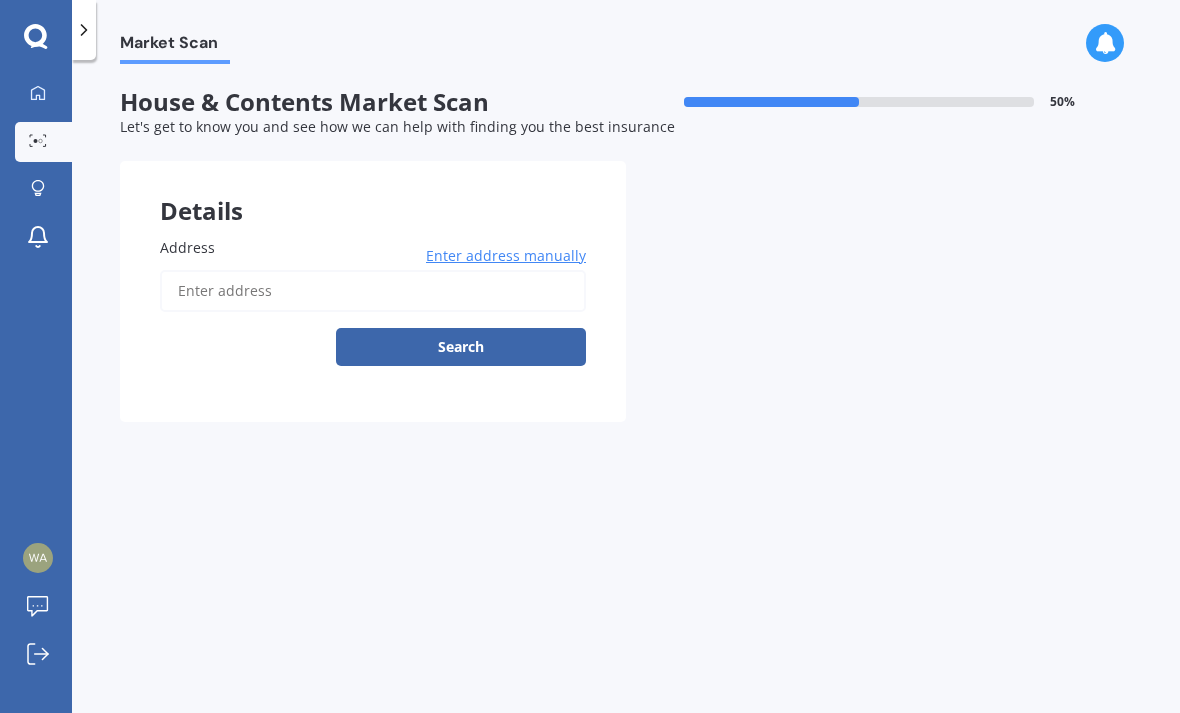 click on "Address" at bounding box center [373, 291] 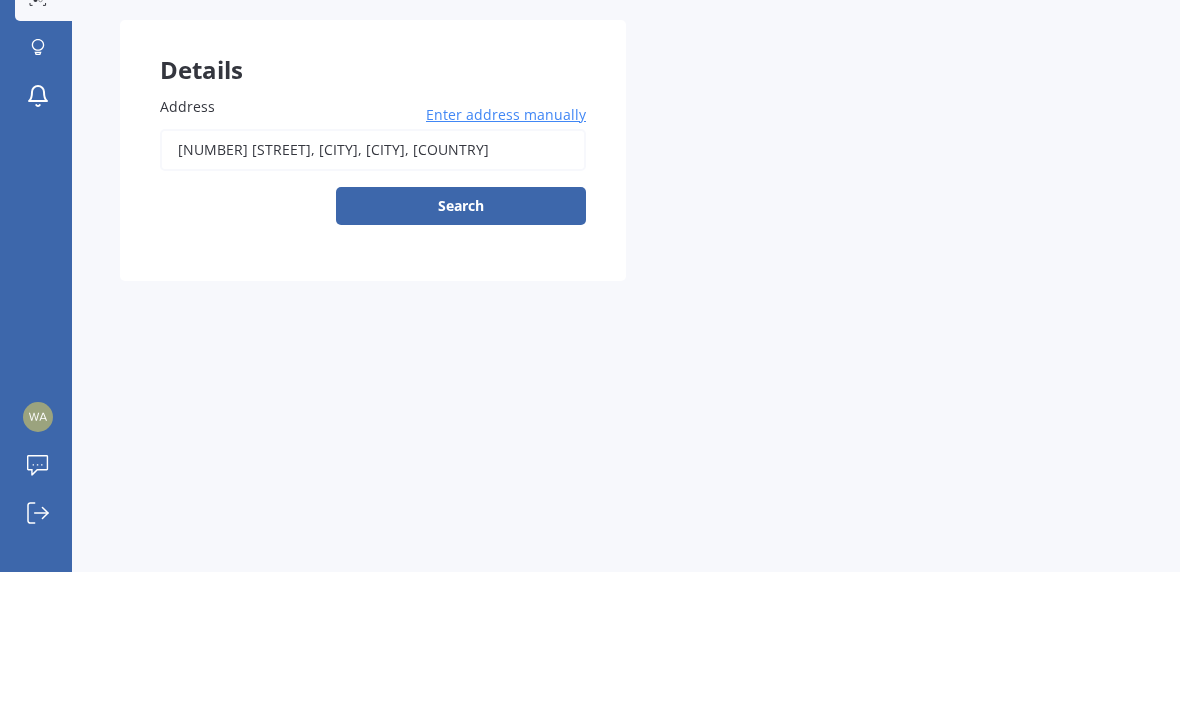 scroll, scrollTop: 64, scrollLeft: 0, axis: vertical 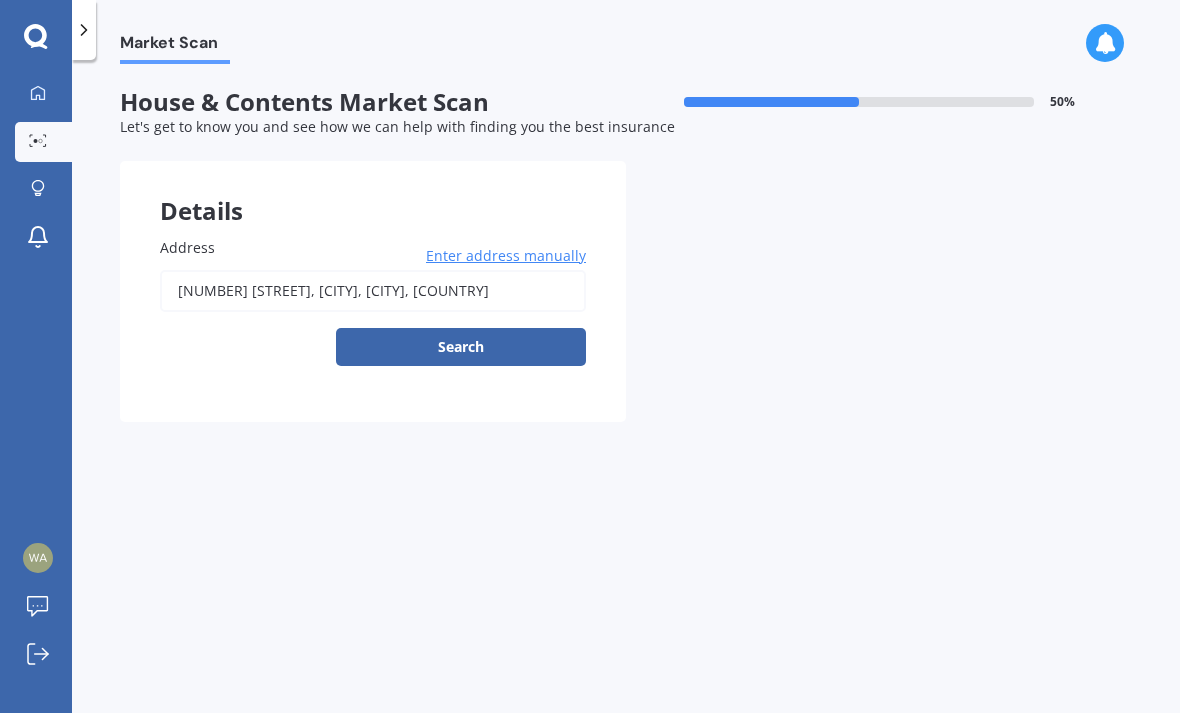 type on "[NUMBER] [STREET], [CITY], [CITY] [POSTAL_CODE]" 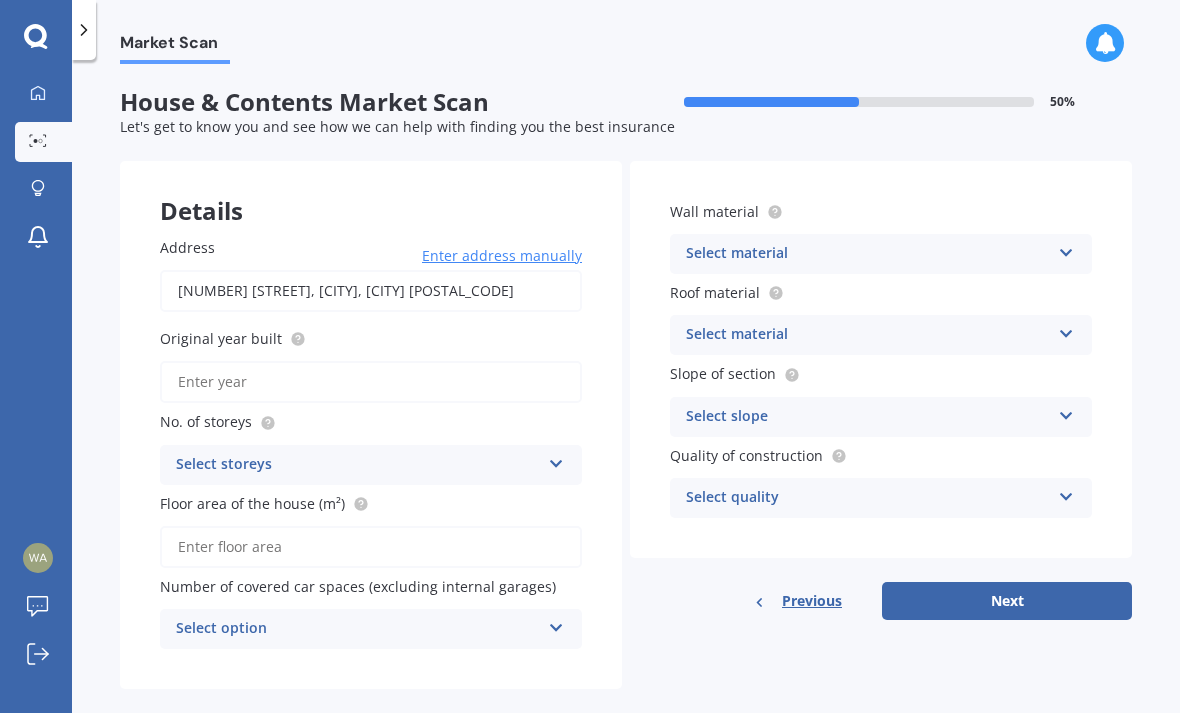 click on "Original year built" at bounding box center (371, 382) 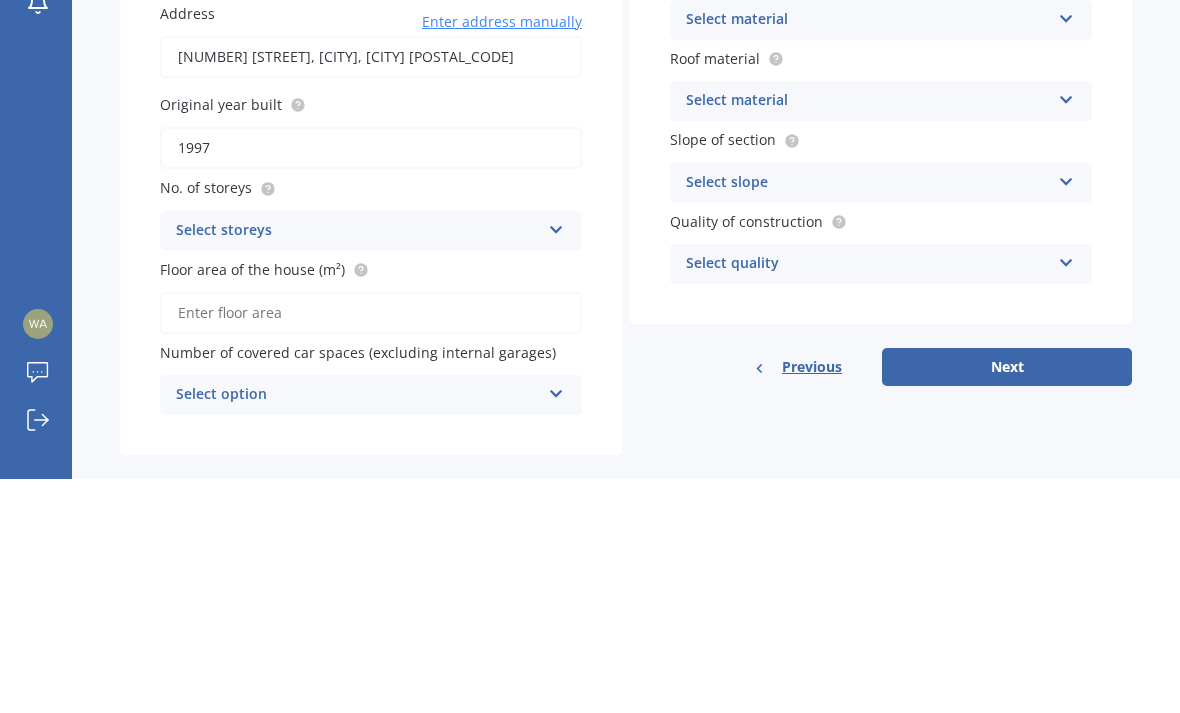 type on "1997" 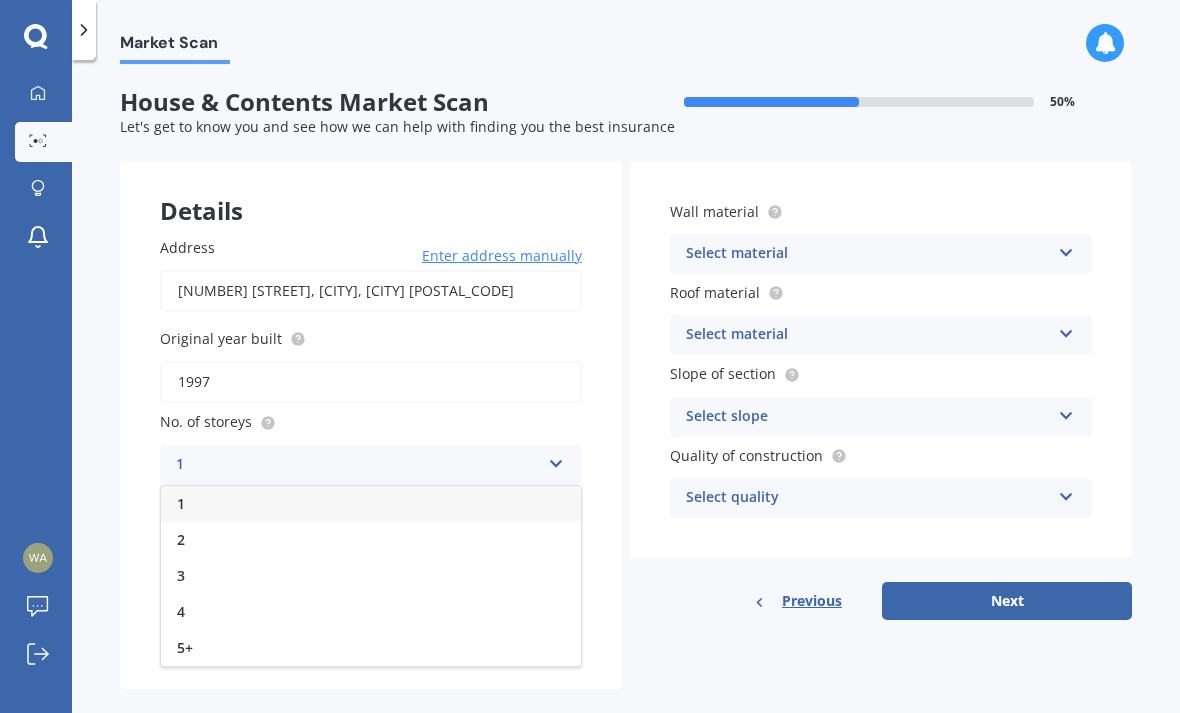 click on "1" at bounding box center (371, 504) 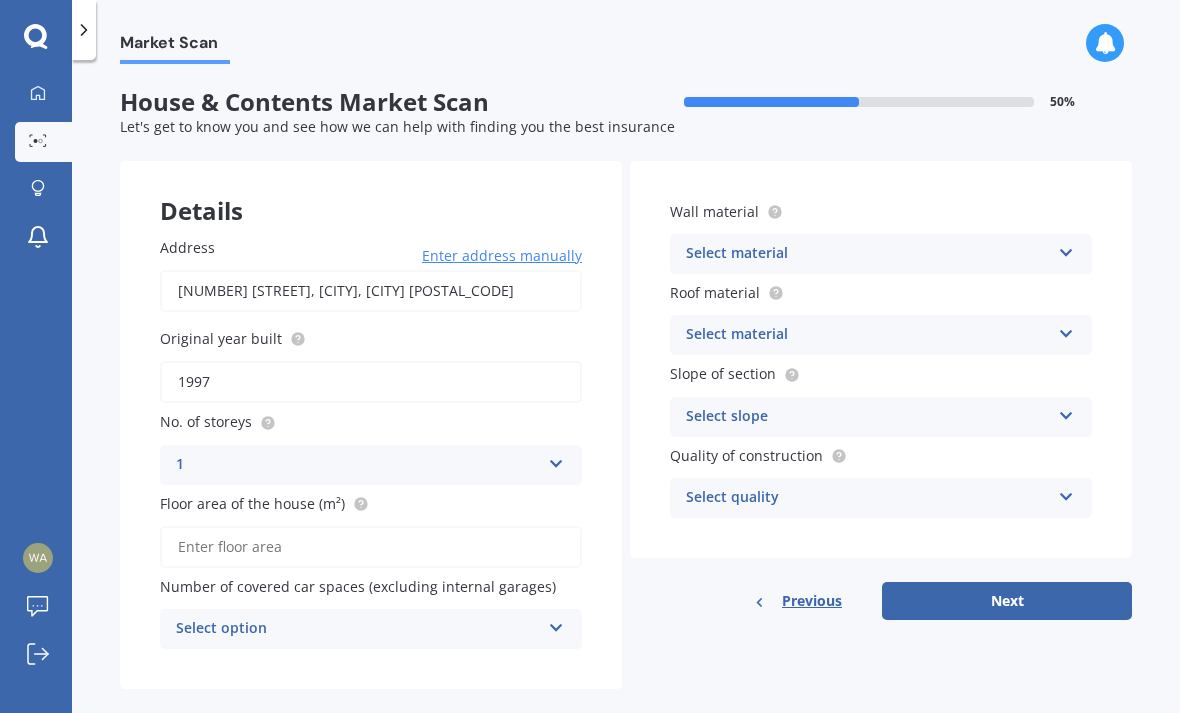 click on "Floor area of the house (m²)" at bounding box center [371, 547] 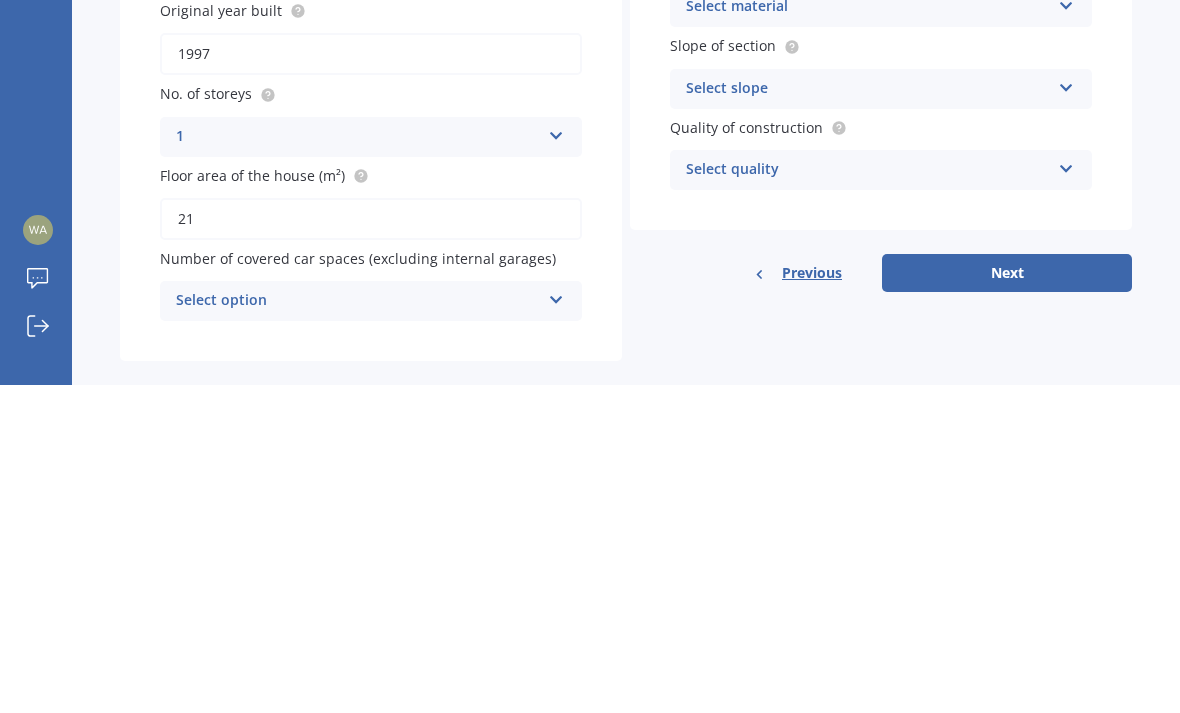 type on "2" 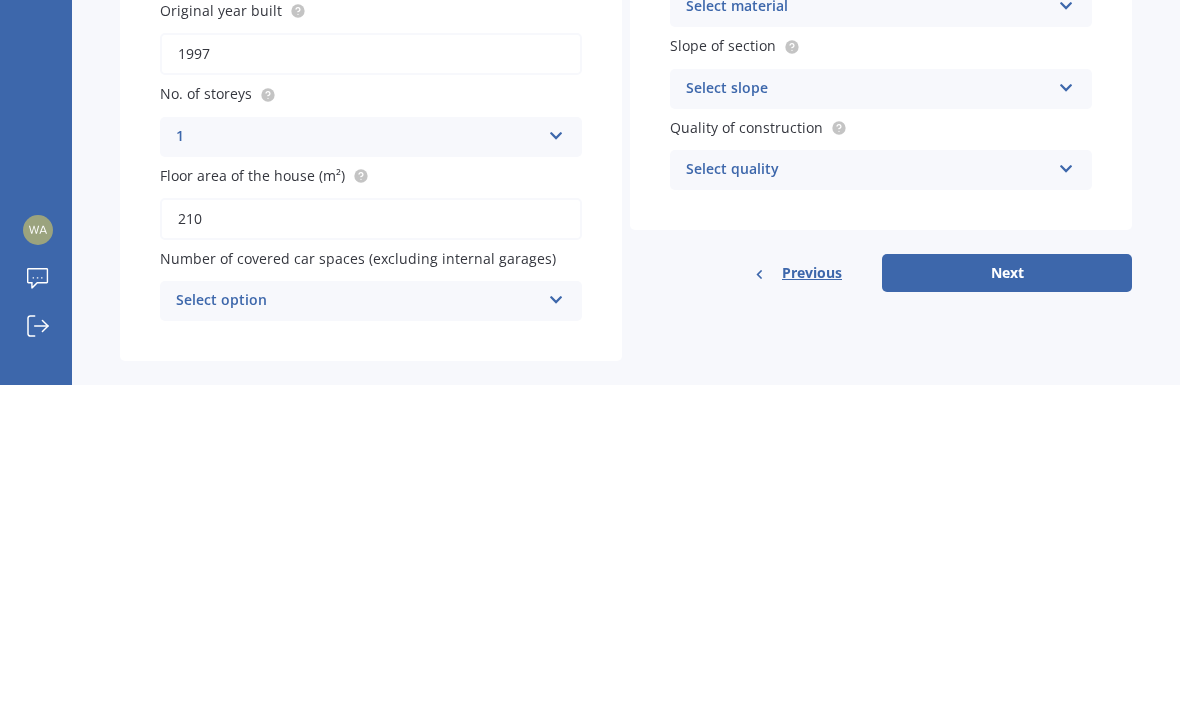 type on "210" 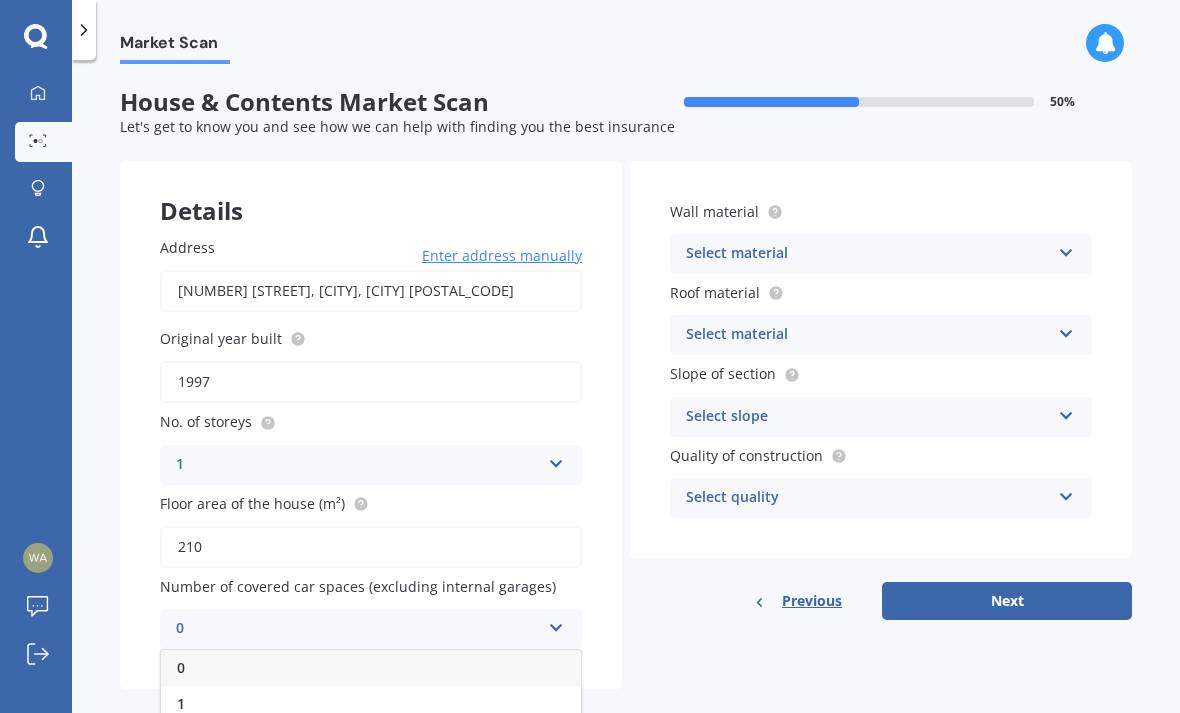 scroll, scrollTop: 0, scrollLeft: 0, axis: both 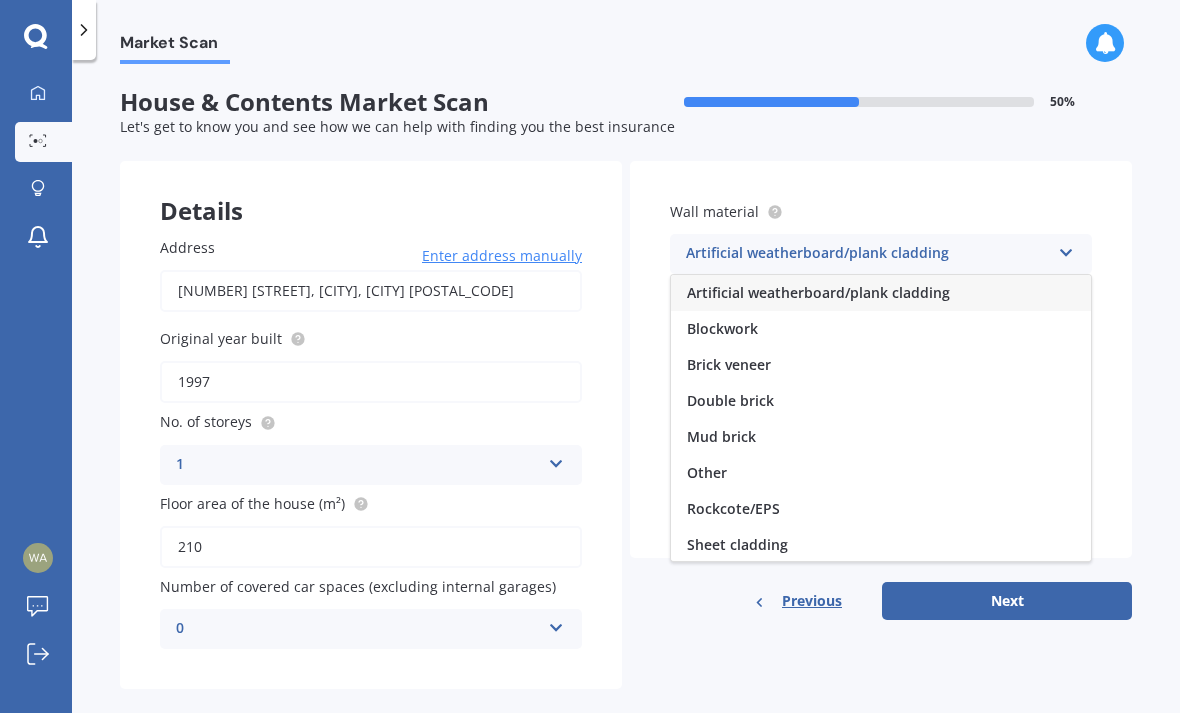 click on "Brick veneer" at bounding box center [729, 364] 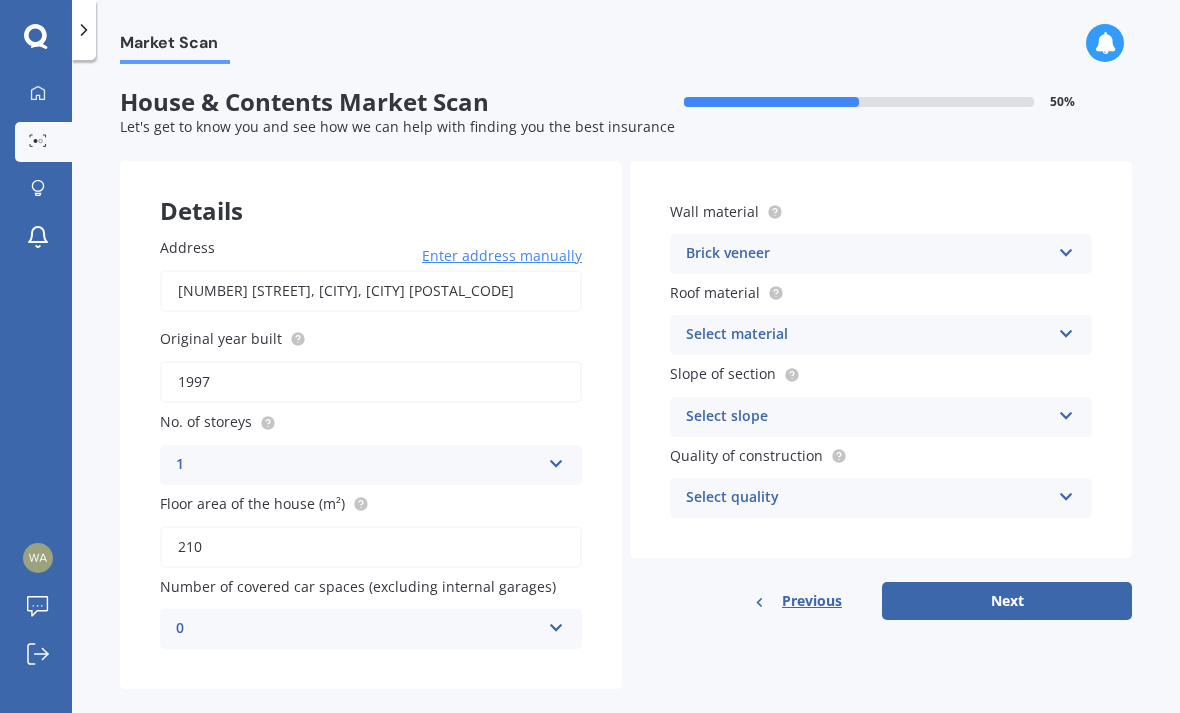 click at bounding box center (1066, 330) 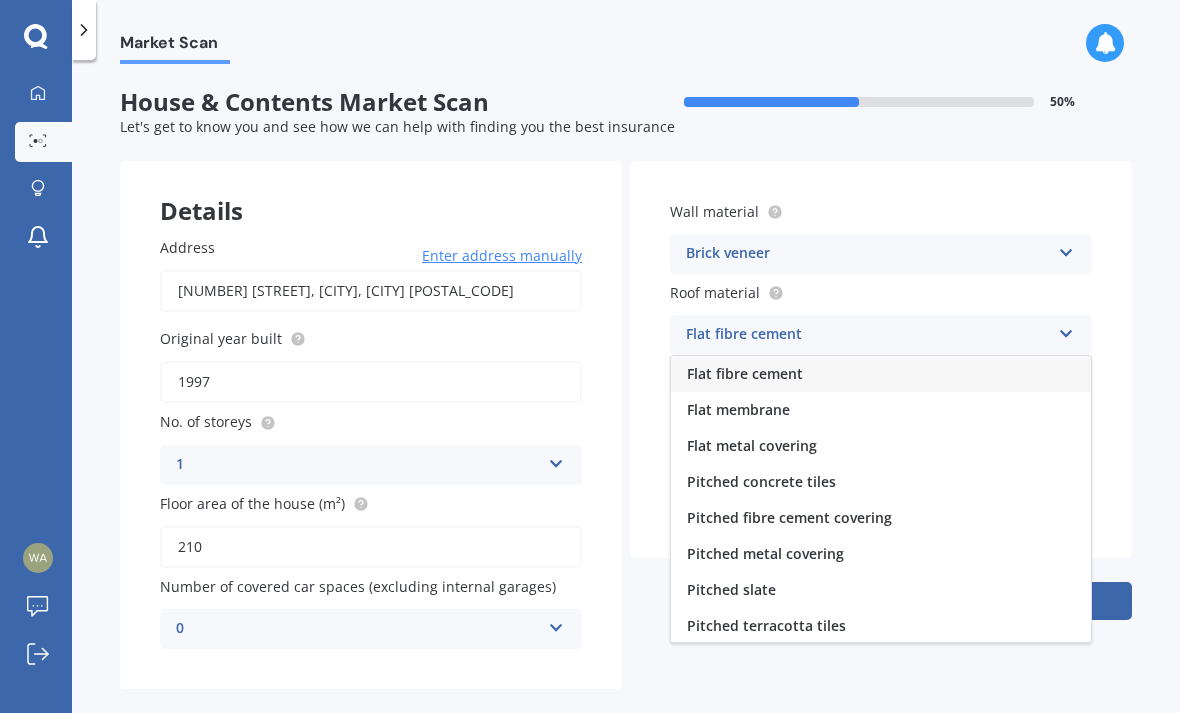 scroll, scrollTop: 0, scrollLeft: 0, axis: both 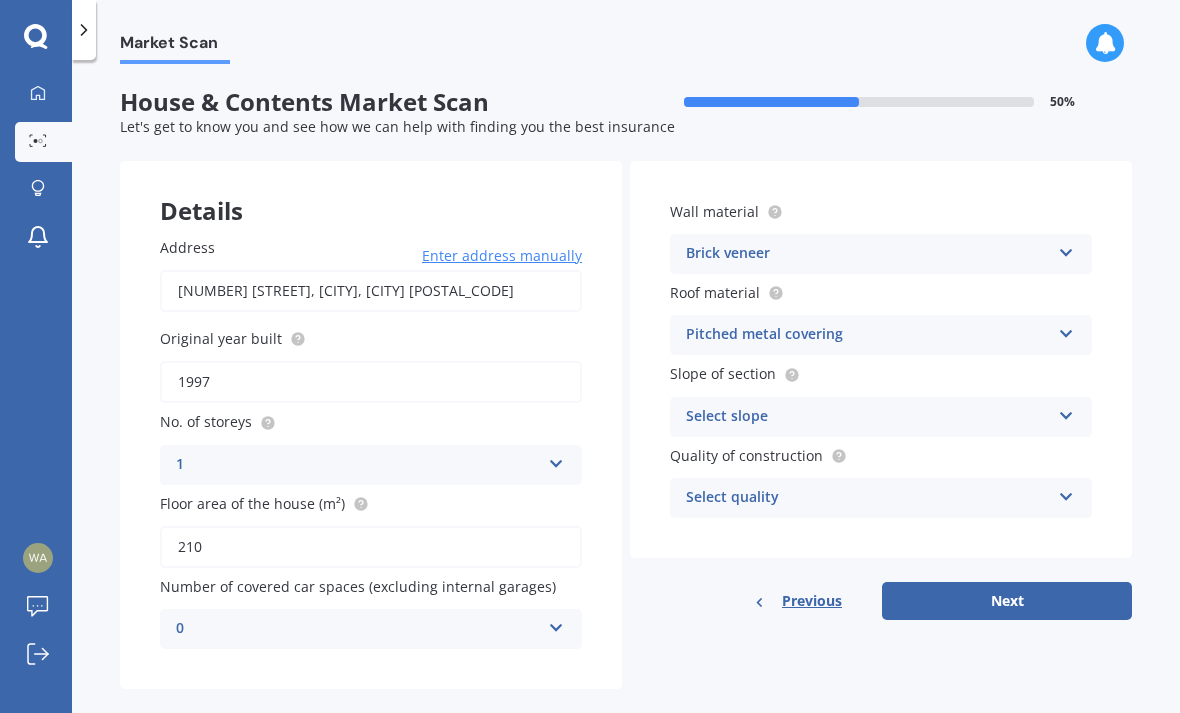 click at bounding box center [1066, 412] 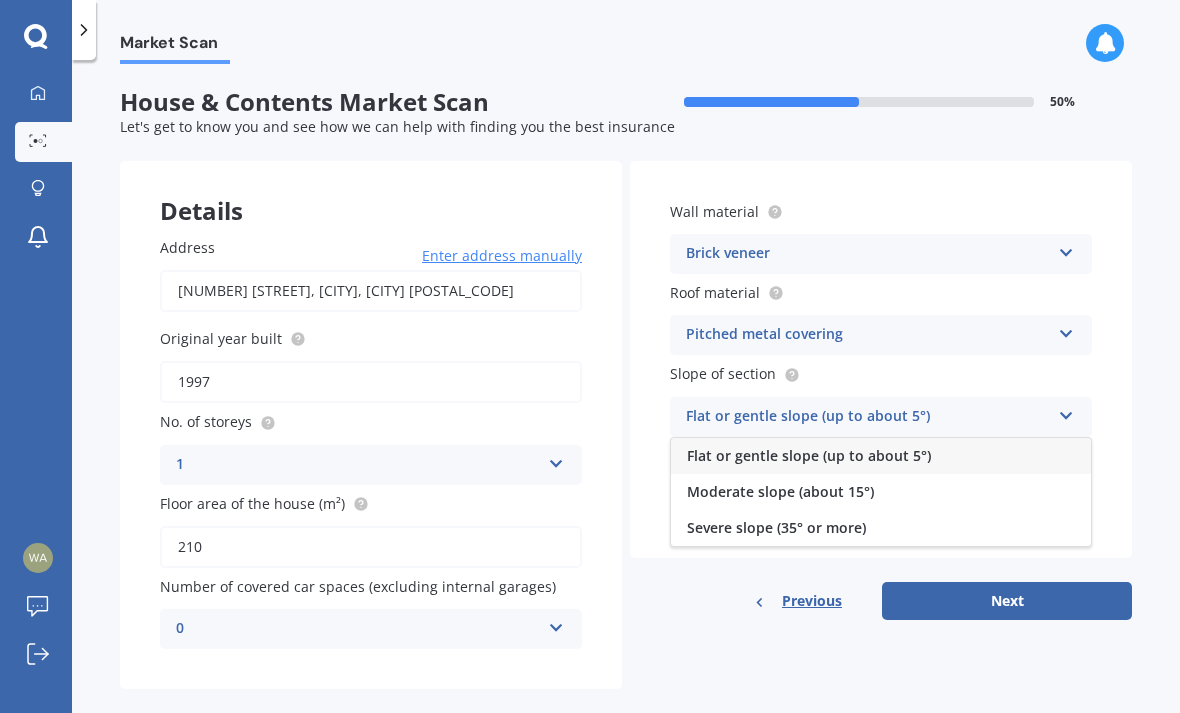 click on "Moderate slope (about 15°)" at bounding box center (780, 491) 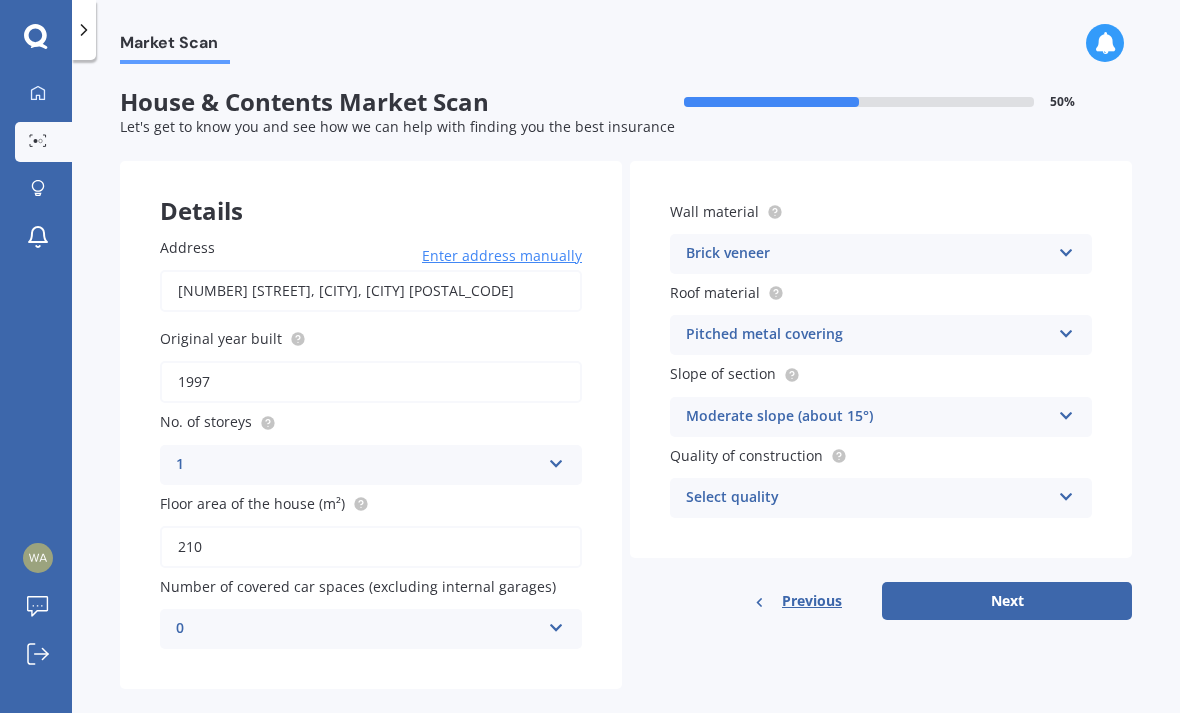 click at bounding box center [1066, 493] 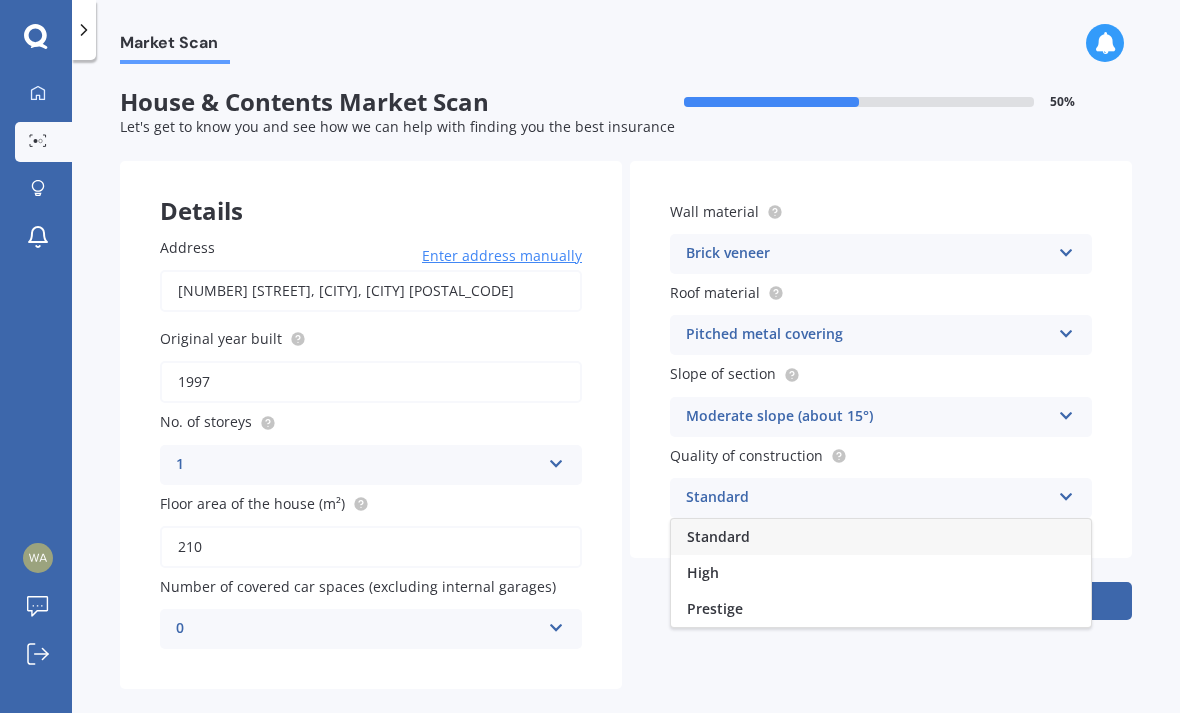 click on "High" at bounding box center [703, 572] 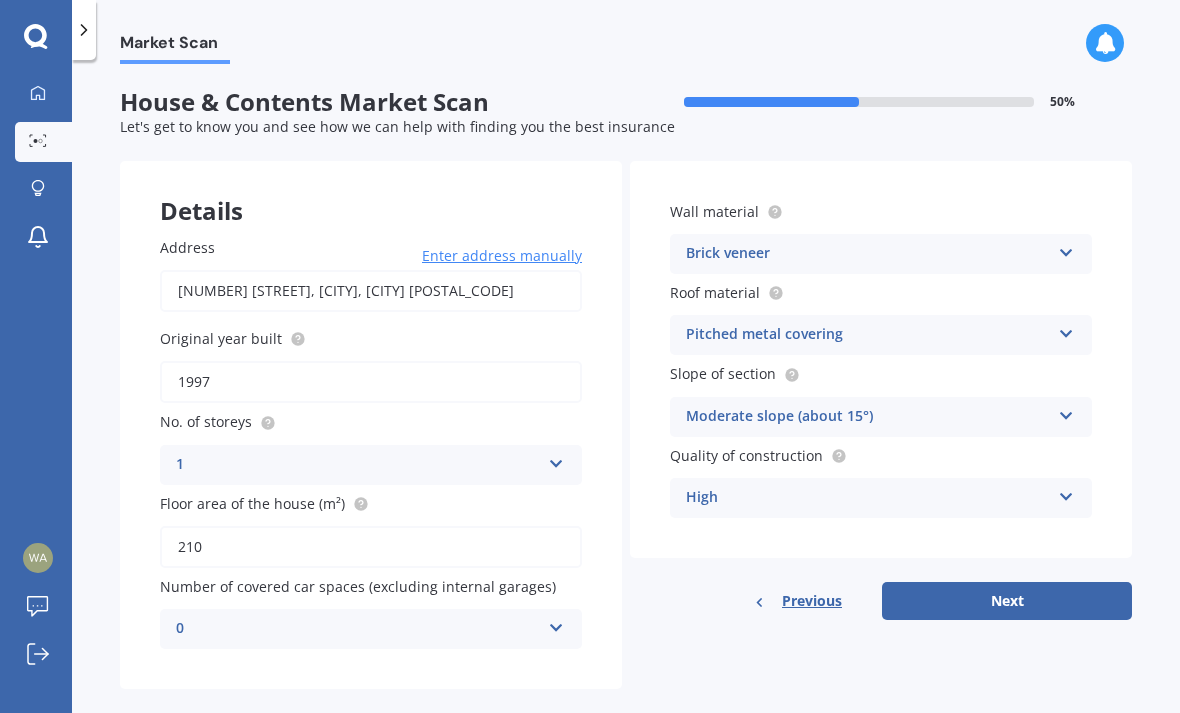 click on "Next" at bounding box center [1007, 601] 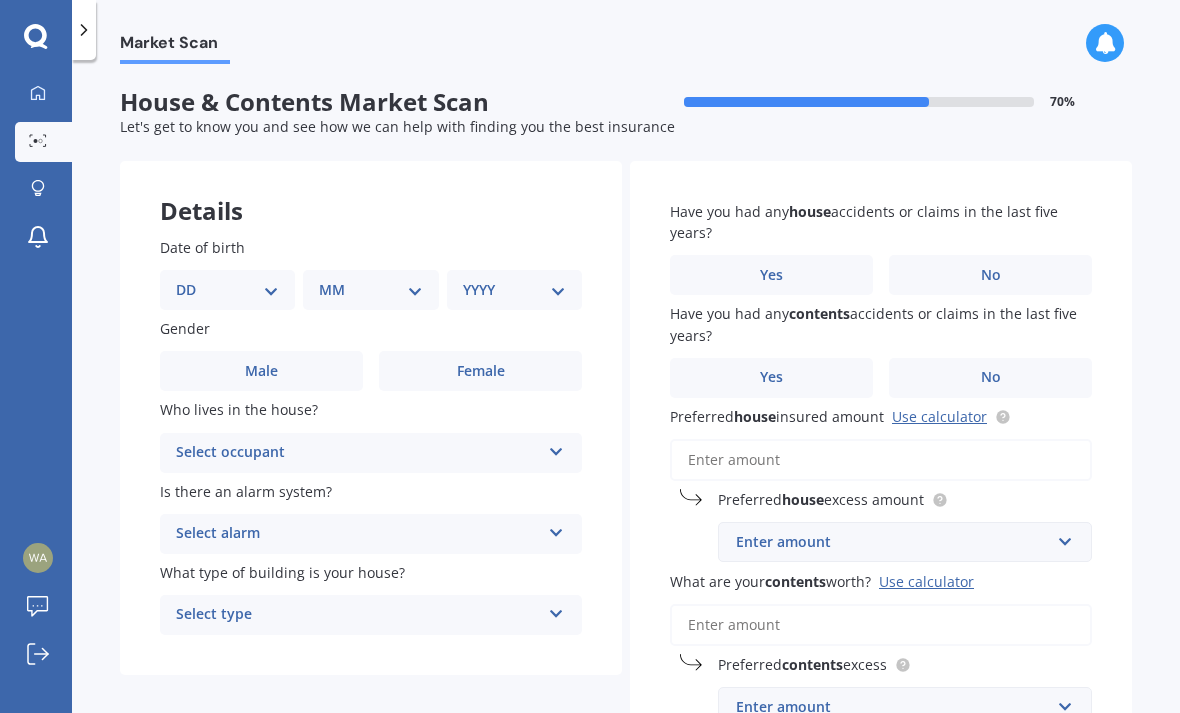 click on "Select alarm Yes, monitored Yes, not monitored No" at bounding box center (371, 534) 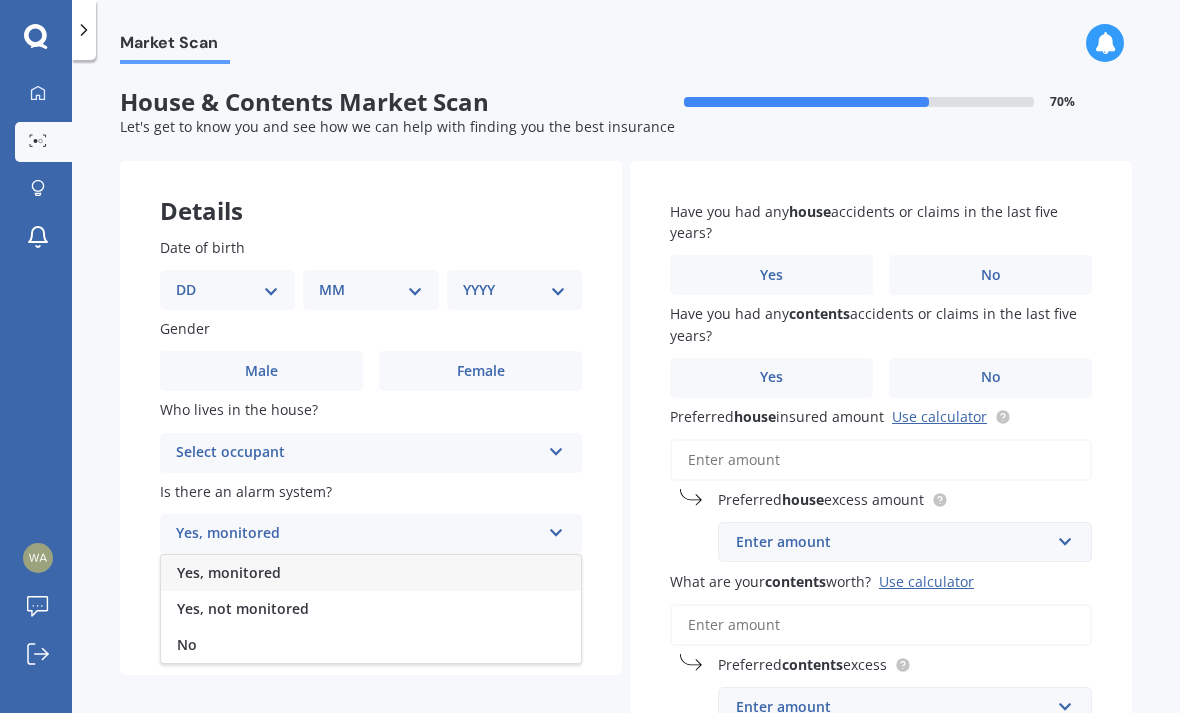 click on "No" at bounding box center (187, 644) 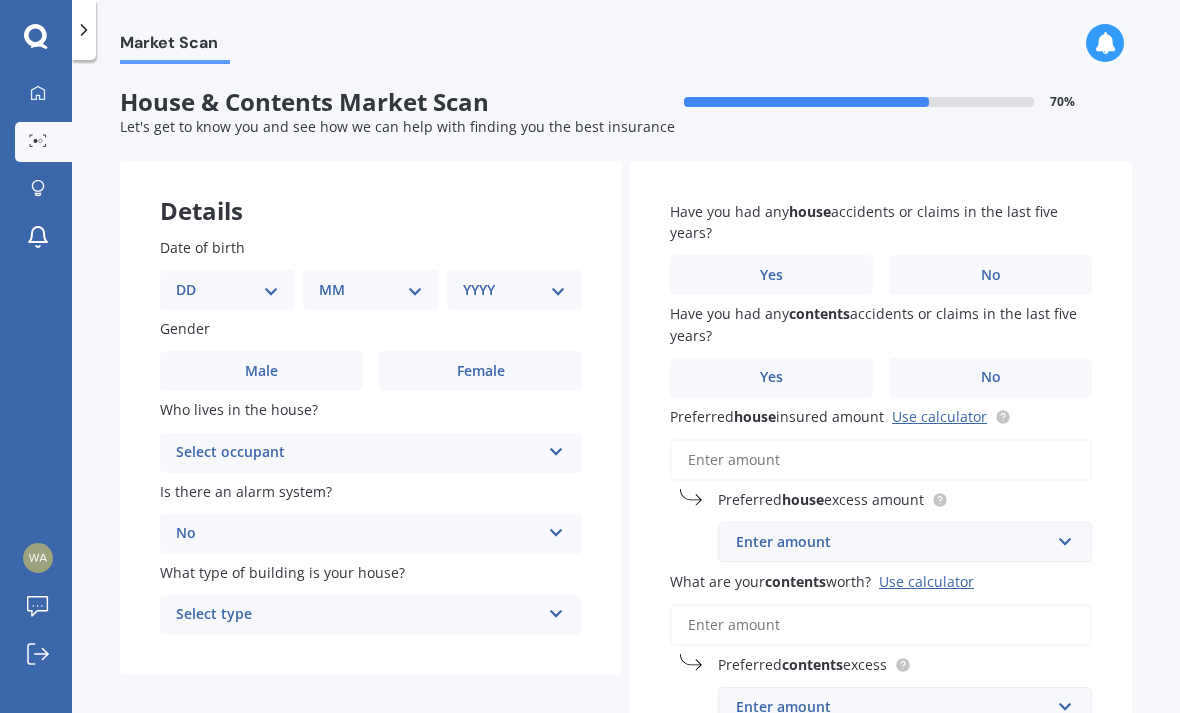 click at bounding box center (556, 610) 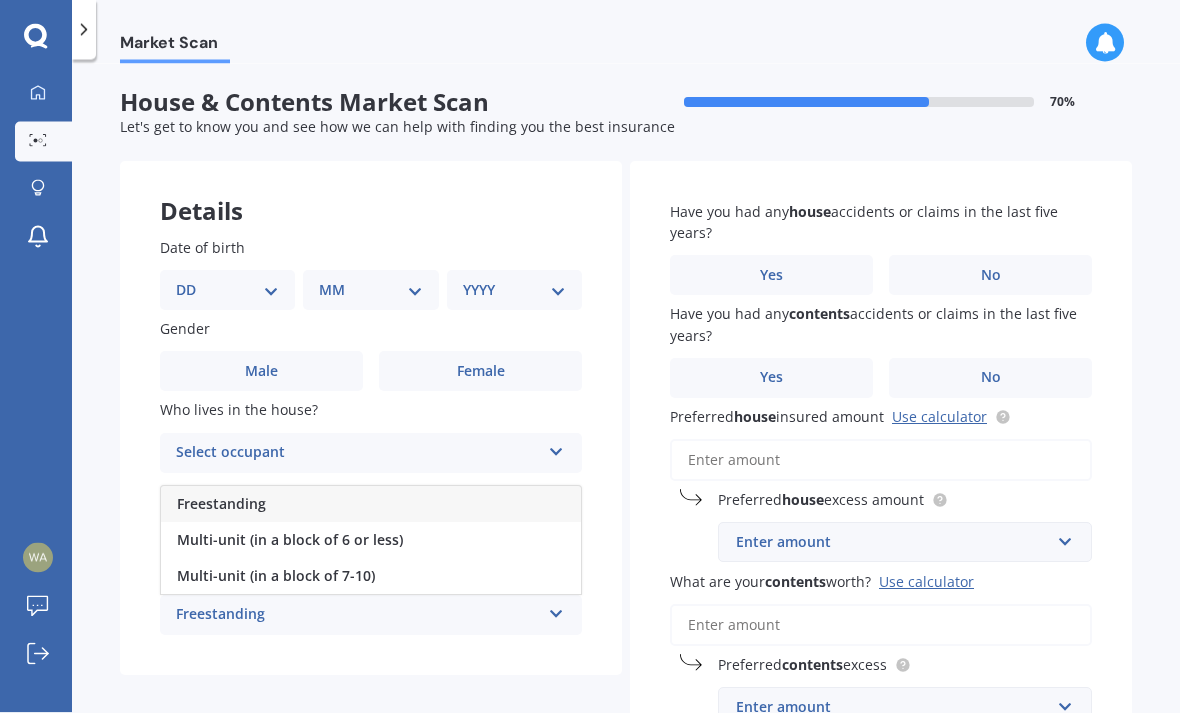 scroll, scrollTop: 17, scrollLeft: 0, axis: vertical 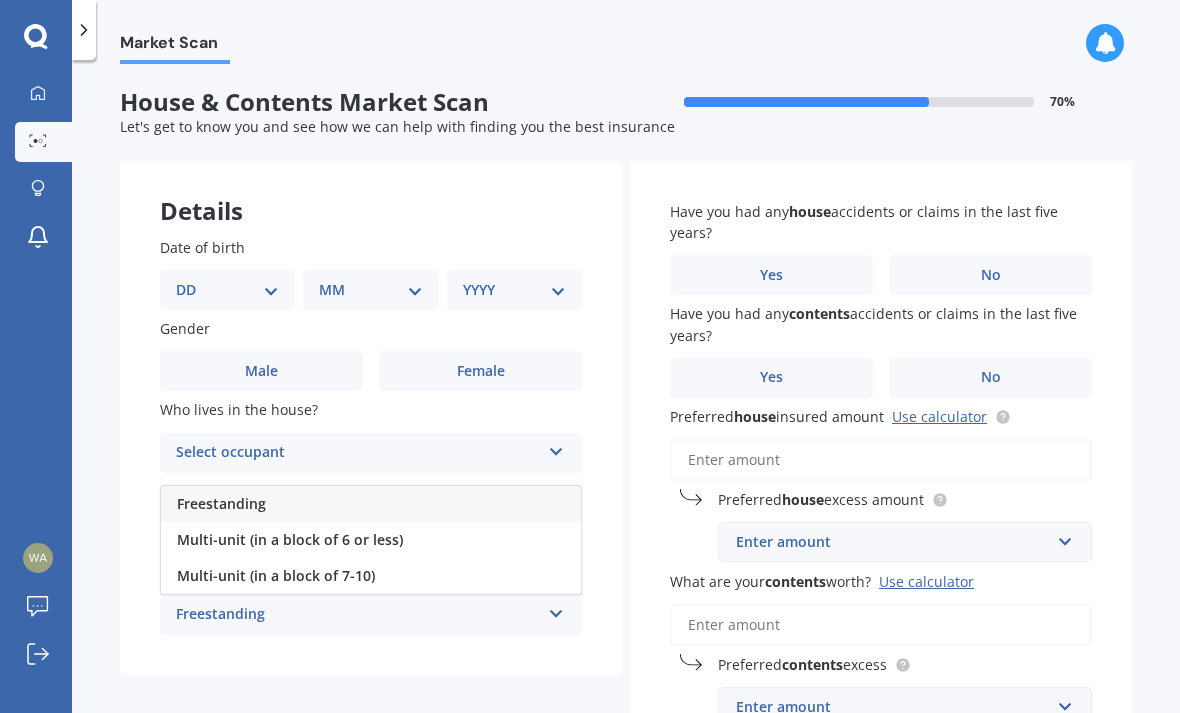 click on "Freestanding" at bounding box center [371, 504] 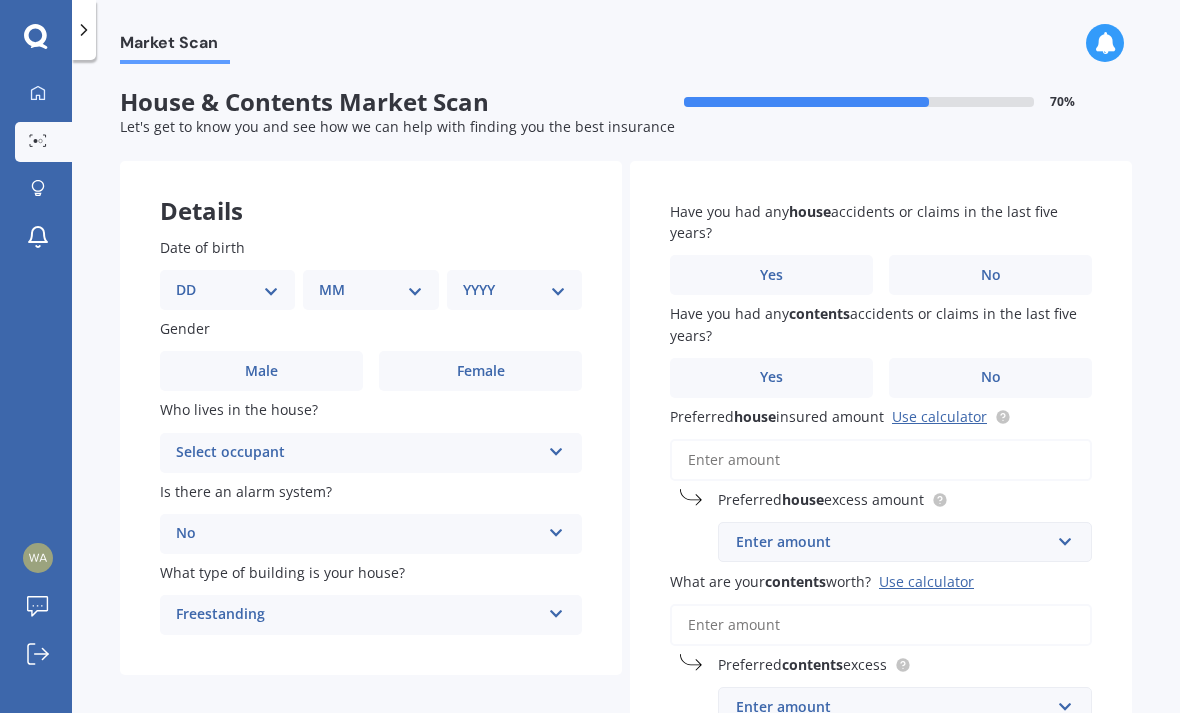 click on "DD 01 02 03 04 05 06 07 08 09 10 11 12 13 14 15 16 17 18 19 20 21 22 23 24 25 26 27 28 29 30 31" at bounding box center [227, 290] 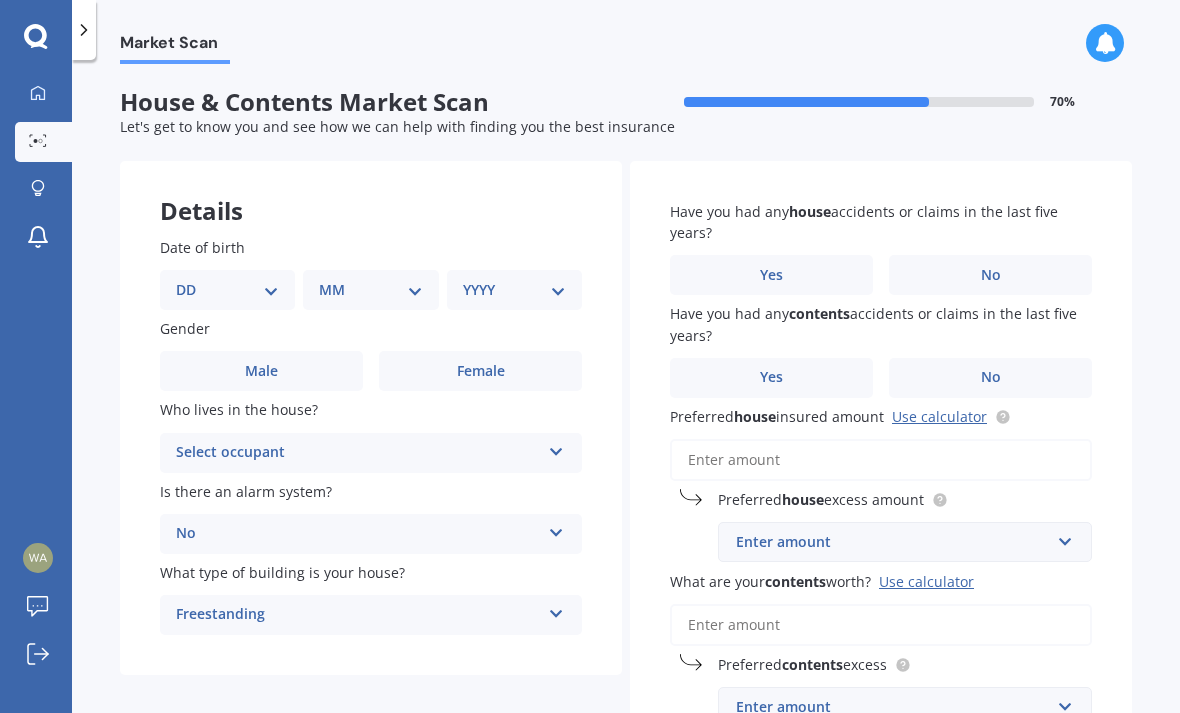 select on "22" 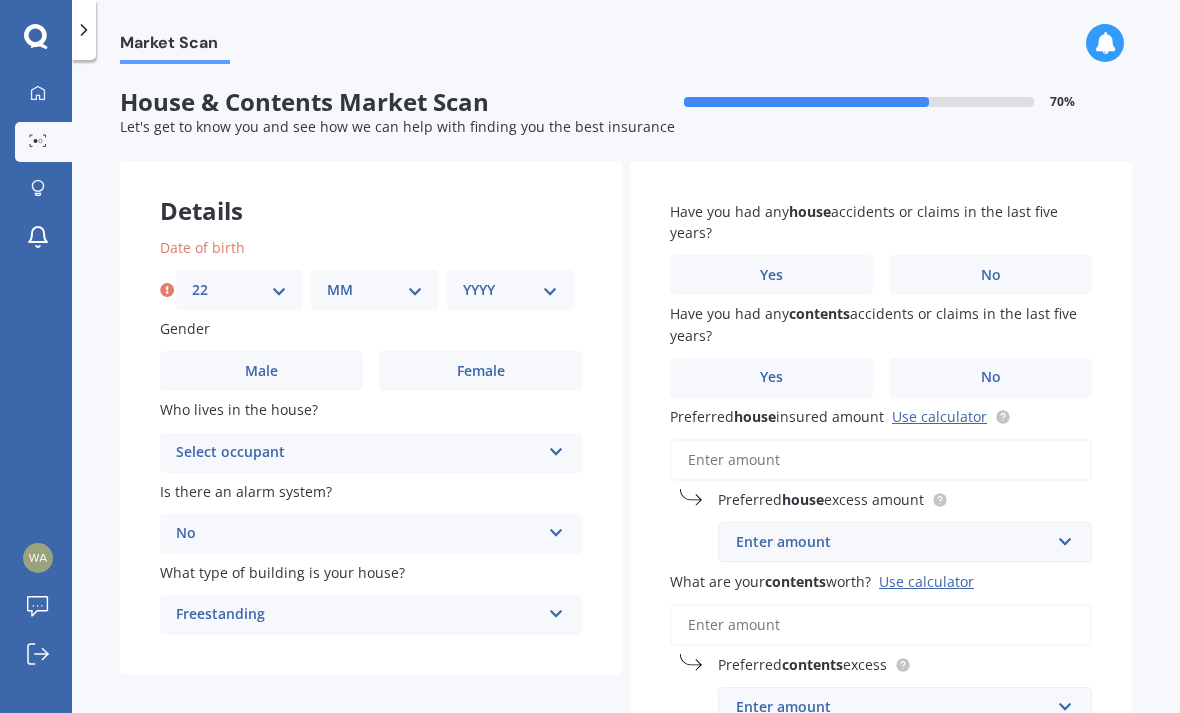 click on "MM 01 02 03 04 05 06 07 08 09 10 11 12" at bounding box center (374, 290) 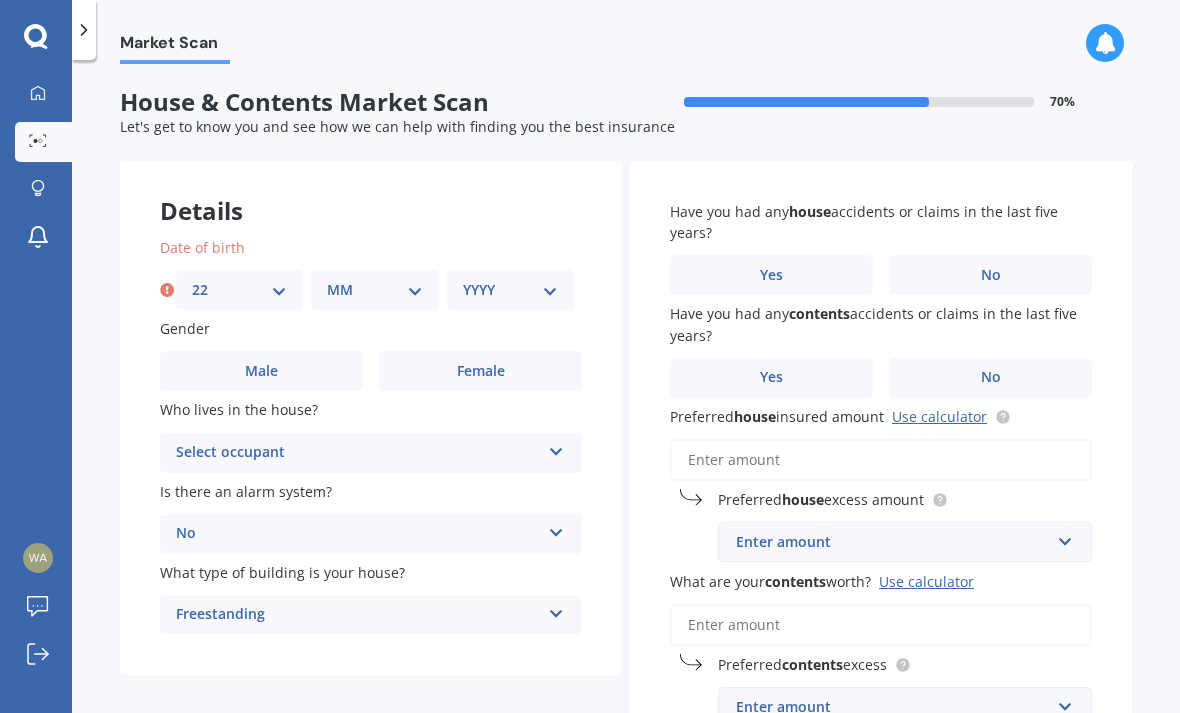 select on "03" 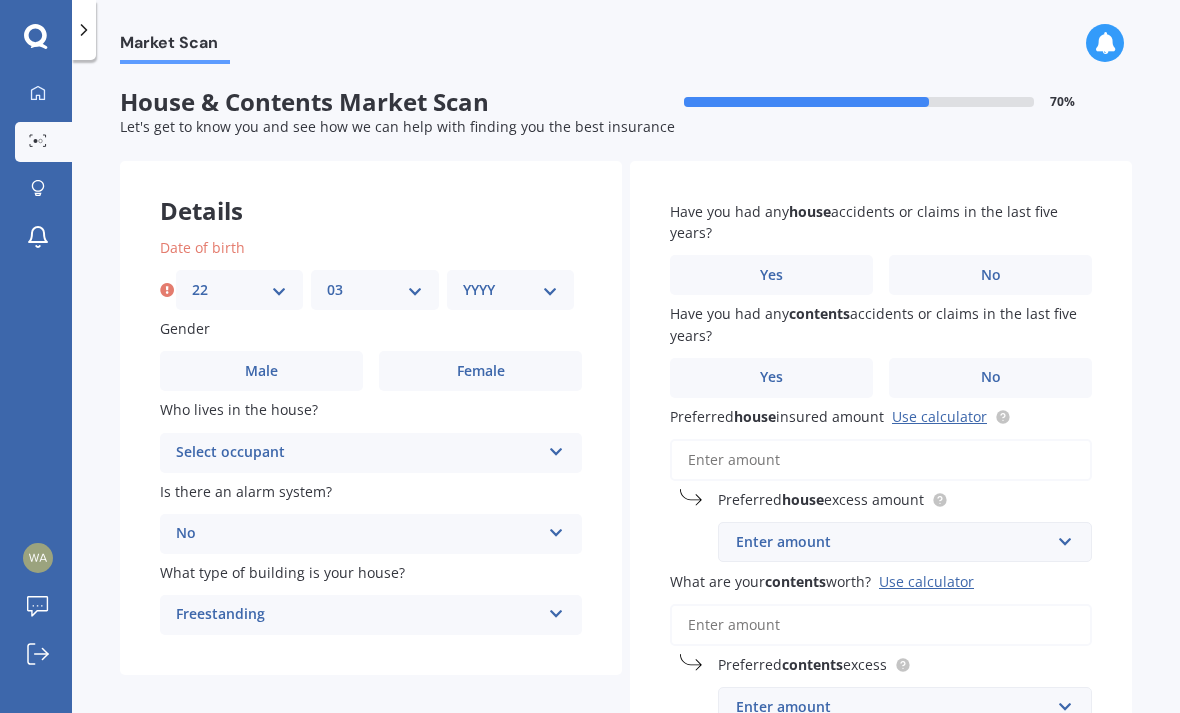click on "YYYY 2009 2008 2007 2006 2005 2004 2003 2002 2001 2000 1999 1998 1997 1996 1995 1994 1993 1992 1991 1990 1989 1988 1987 1986 1985 1984 1983 1982 1981 1980 1979 1978 1977 1976 1975 1974 1973 1972 1971 1970 1969 1968 1967 1966 1965 1964 1963 1962 1961 1960 1959 1958 1957 1956 1955 1954 1953 1952 1951 1950 1949 1948 1947 1946 1945 1944 1943 1942 1941 1940 1939 1938 1937 1936 1935 1934 1933 1932 1931 1930 1929 1928 1927 1926 1925 1924 1923 1922 1921 1920 1919 1918 1917 1916 1915 1914 1913 1912 1911 1910" at bounding box center (510, 290) 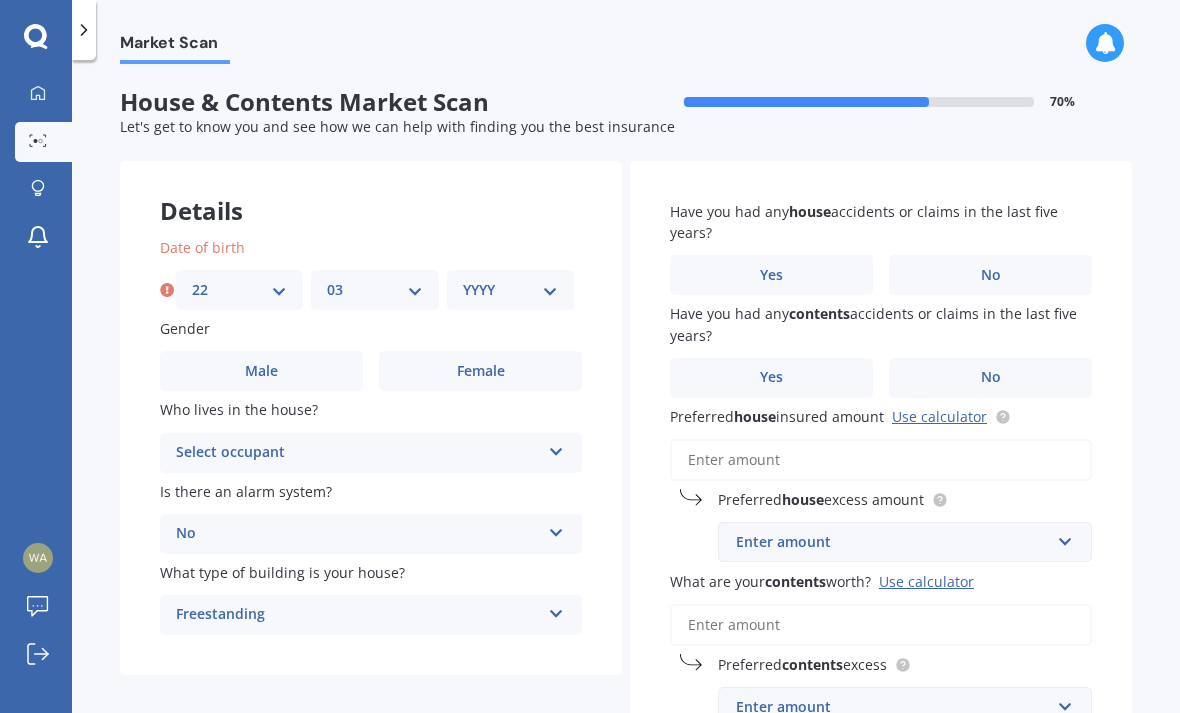 select on "1972" 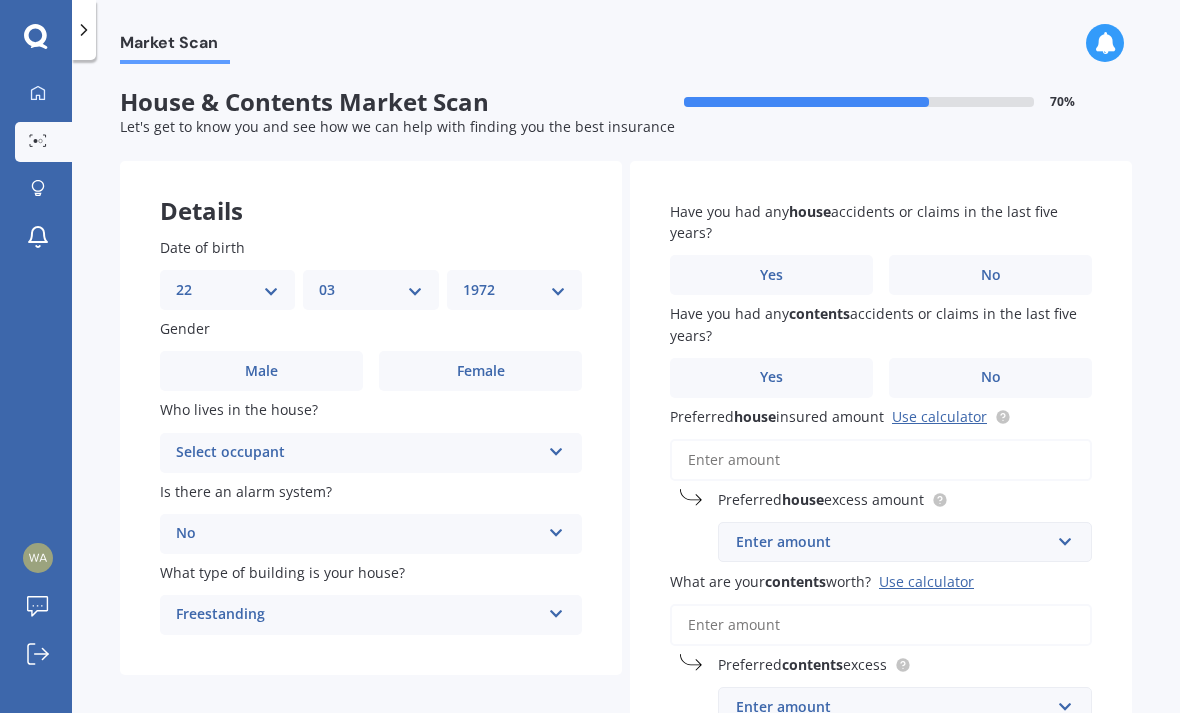 click on "Female" at bounding box center (480, 371) 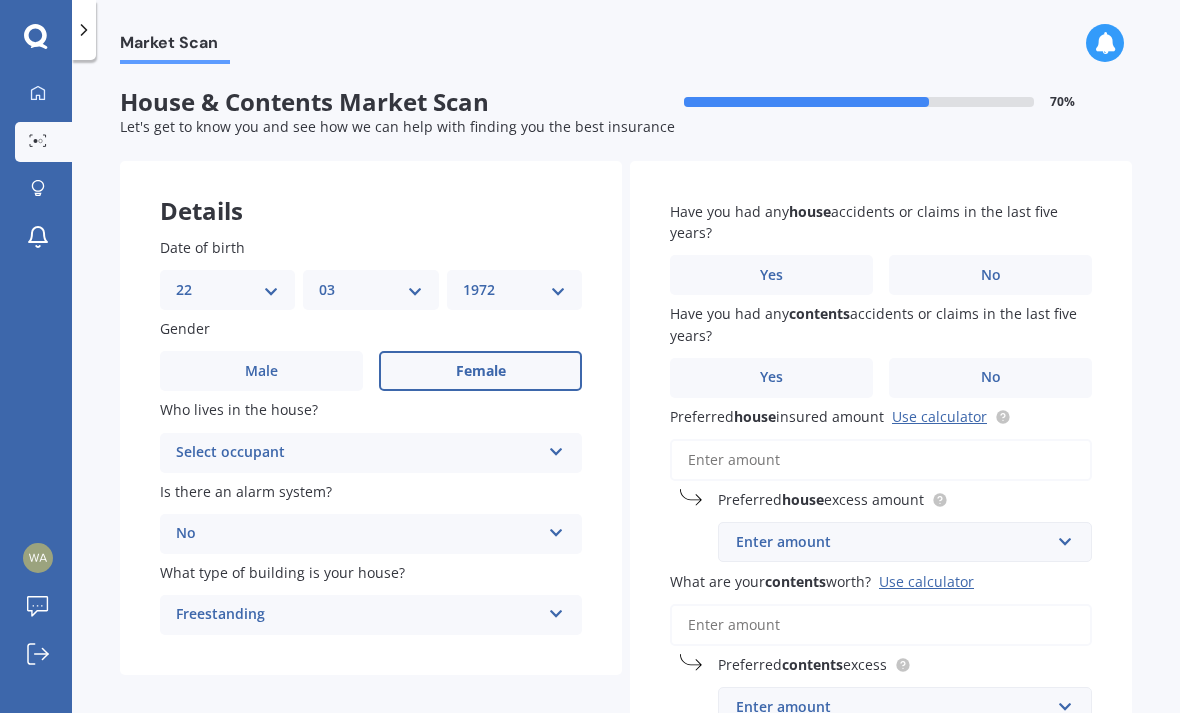 click at bounding box center [556, 448] 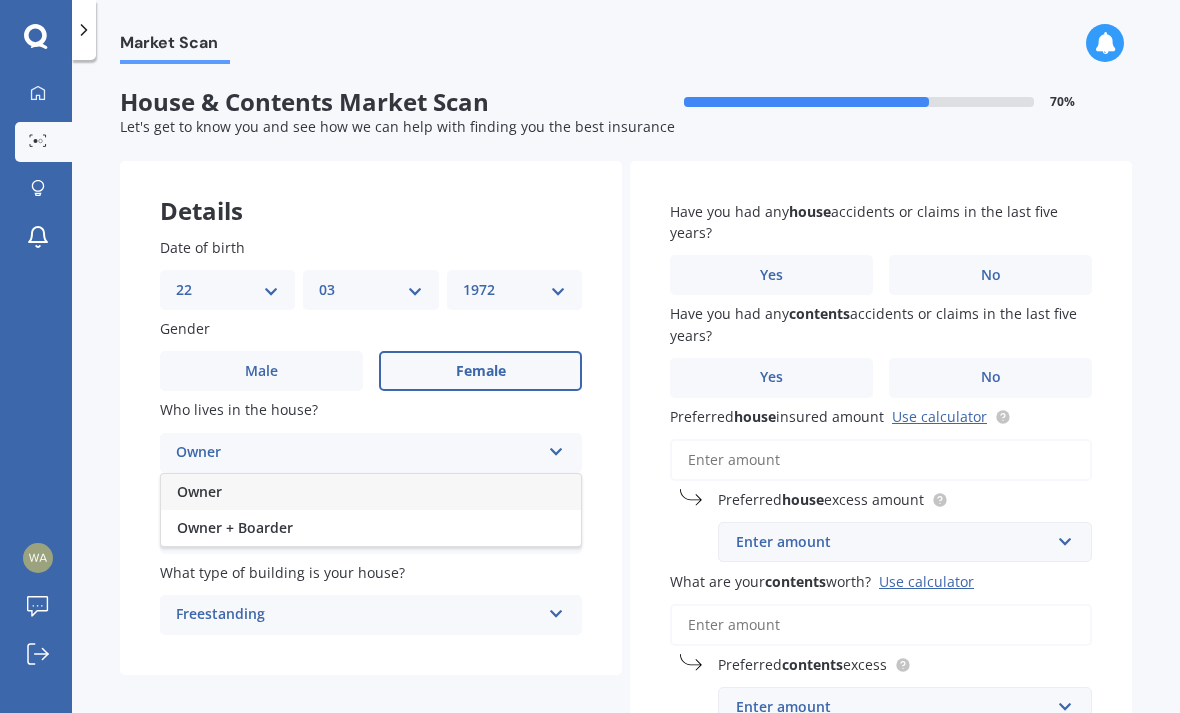 click on "Owner" at bounding box center [371, 492] 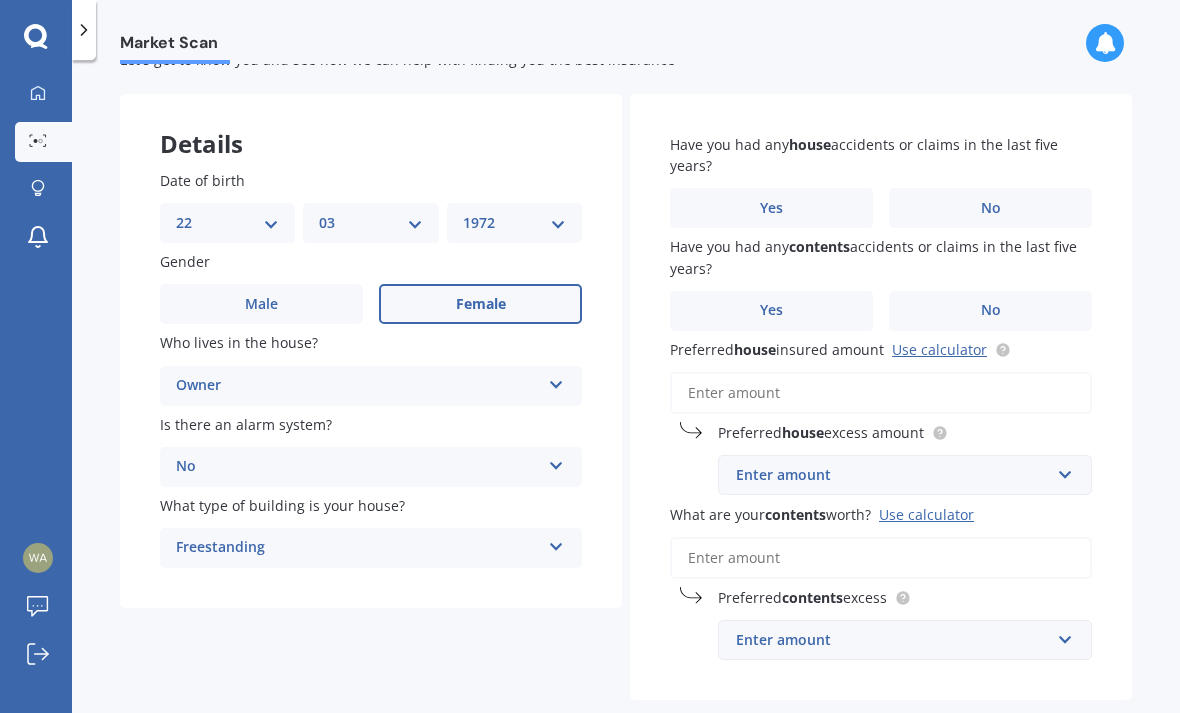 scroll, scrollTop: 73, scrollLeft: 0, axis: vertical 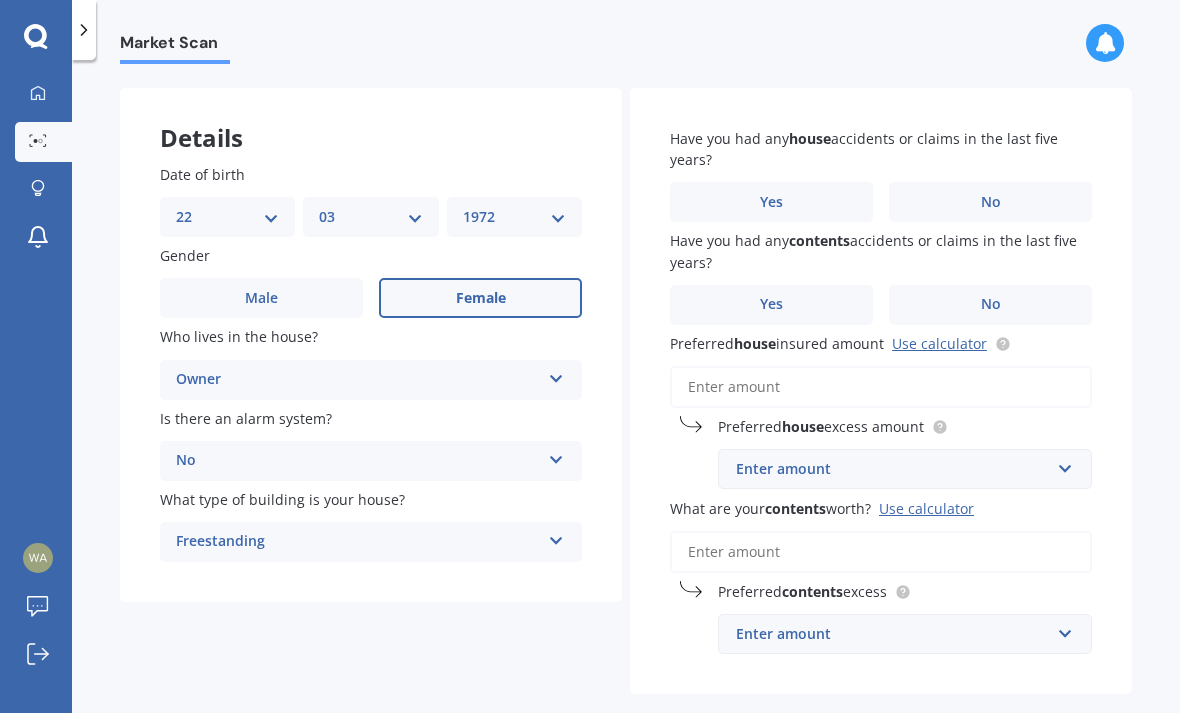 click on "Yes" at bounding box center [771, 202] 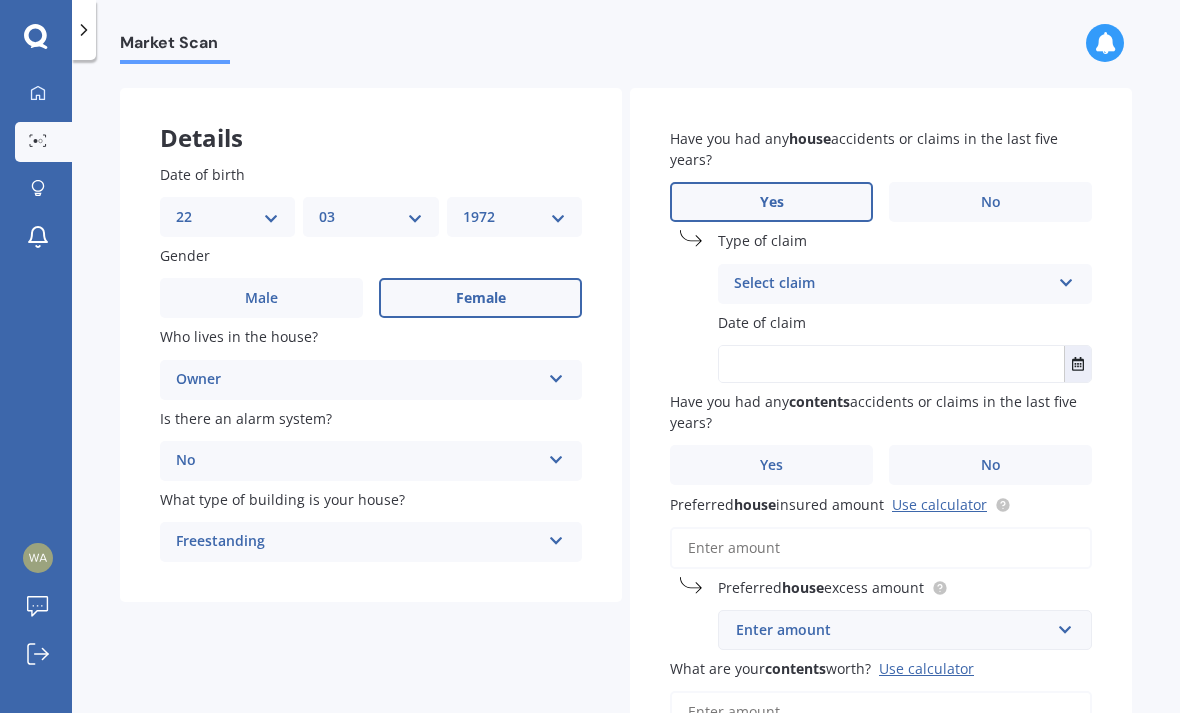 click at bounding box center (1066, 279) 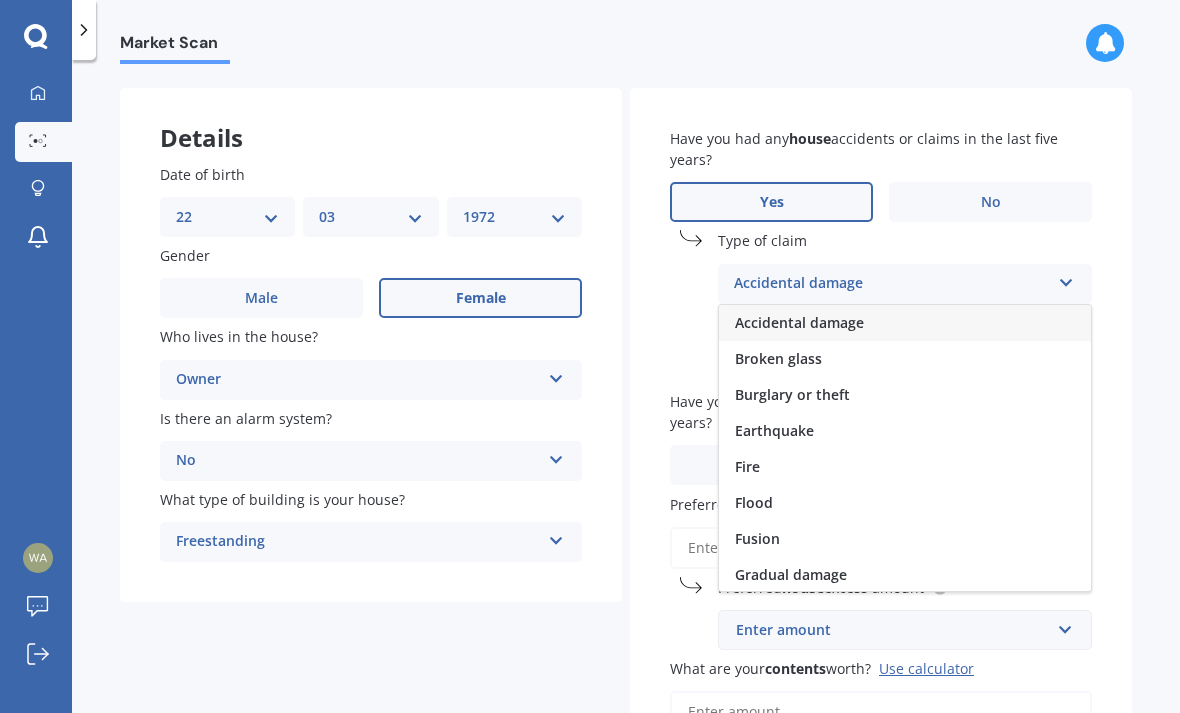 click on "Accidental damage" at bounding box center [905, 323] 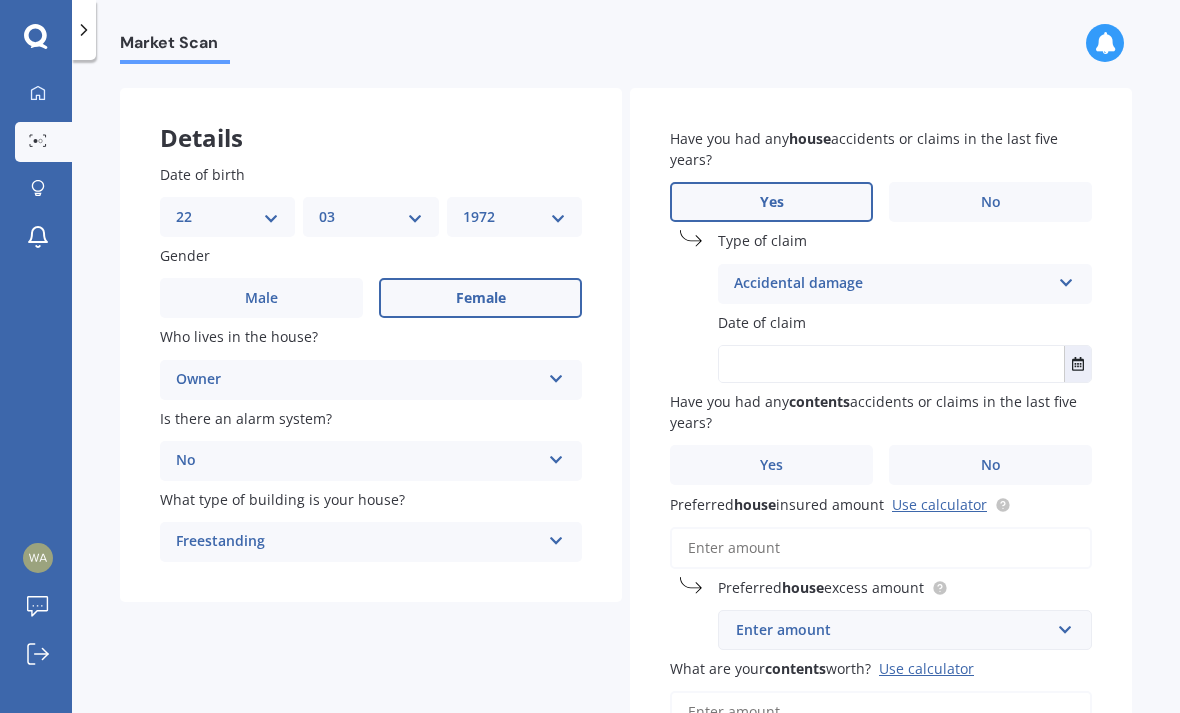 click 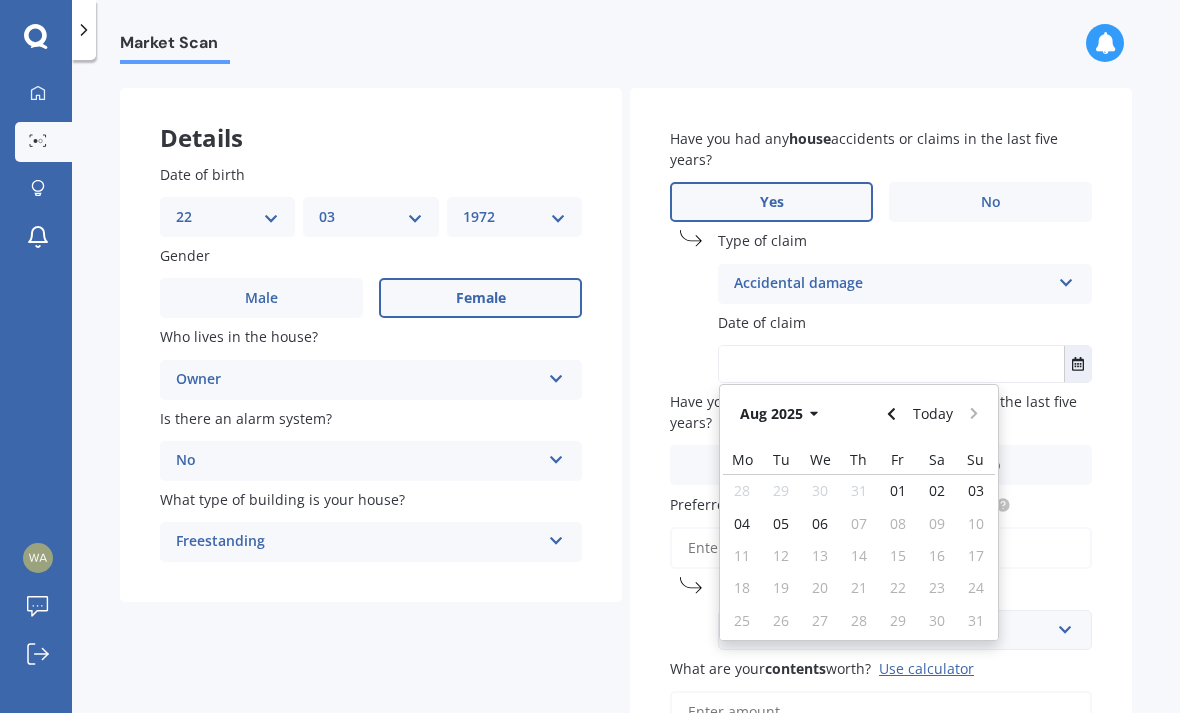 click 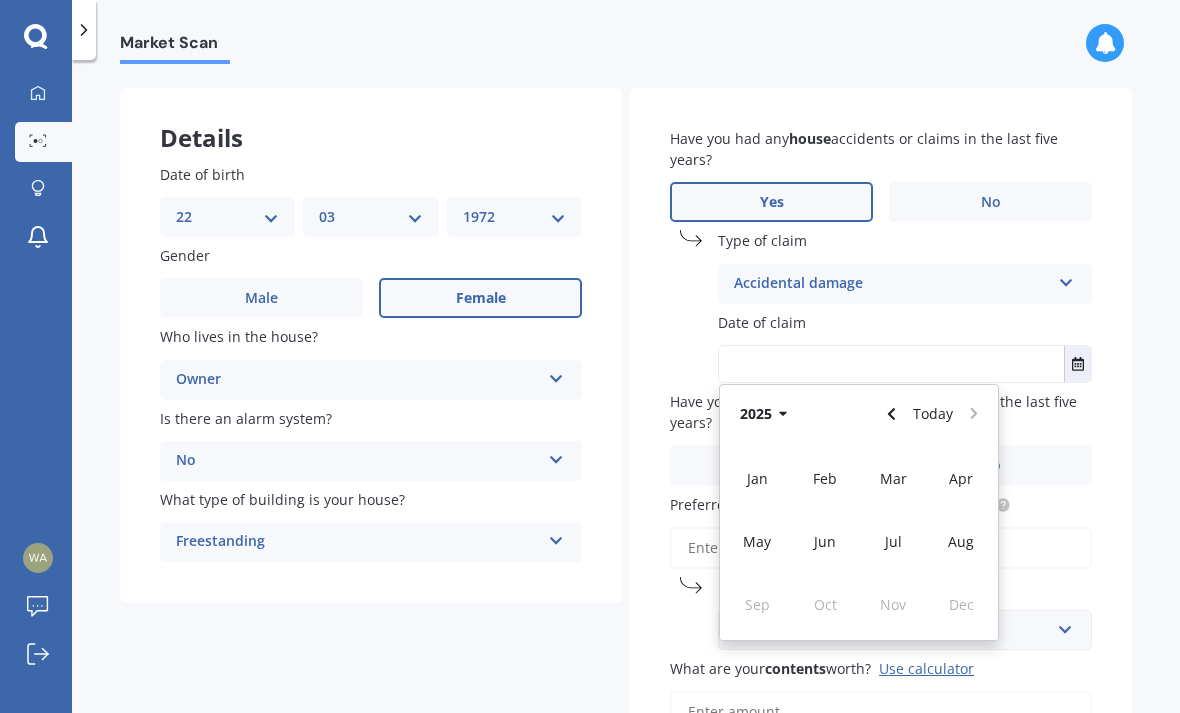 click on "Jul" at bounding box center (893, 541) 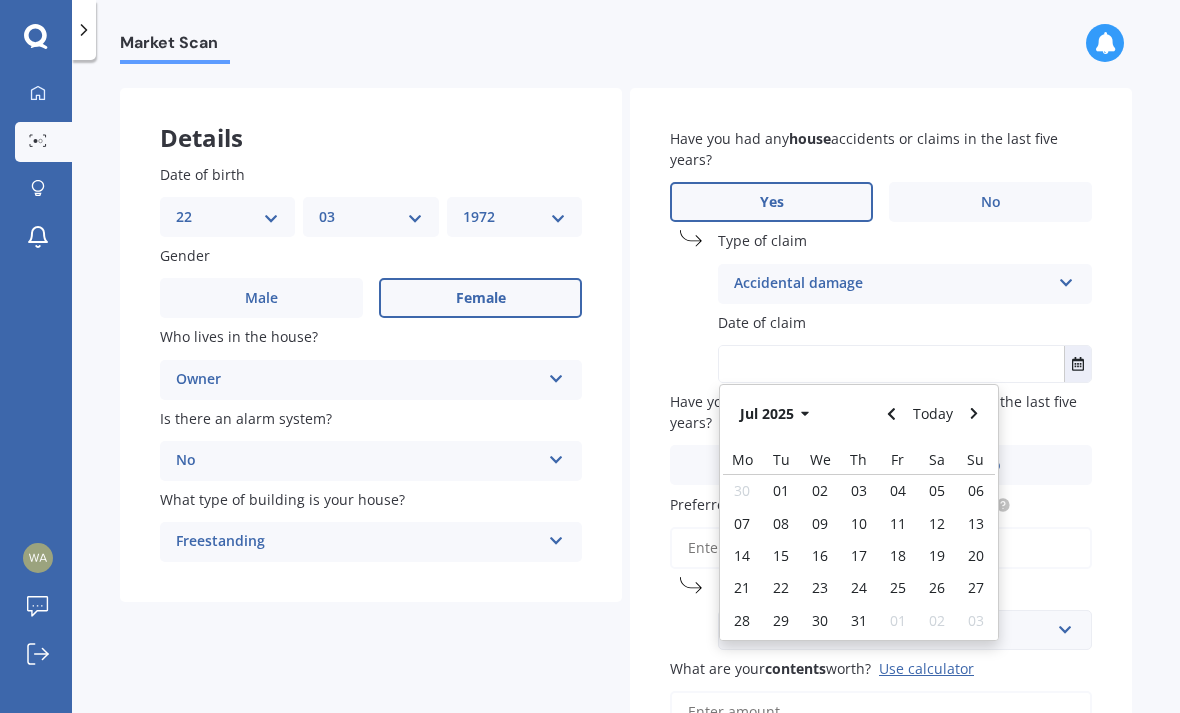 click on "Jul 2025" at bounding box center [778, 414] 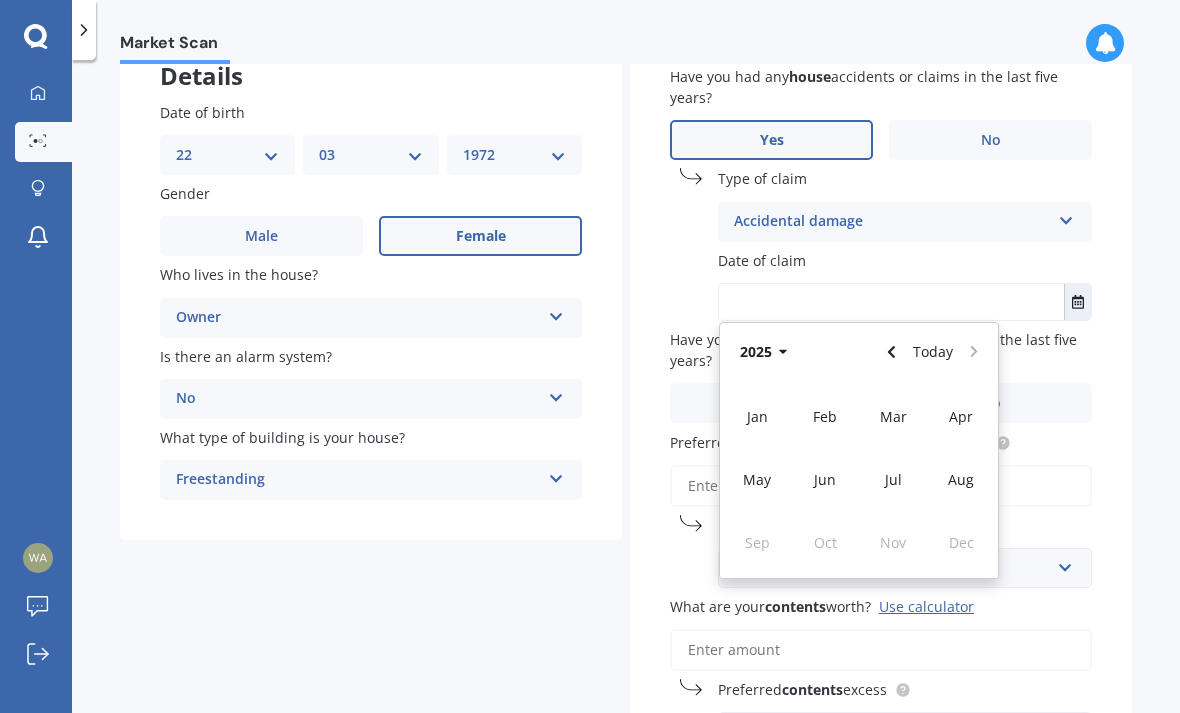 scroll, scrollTop: 115, scrollLeft: 0, axis: vertical 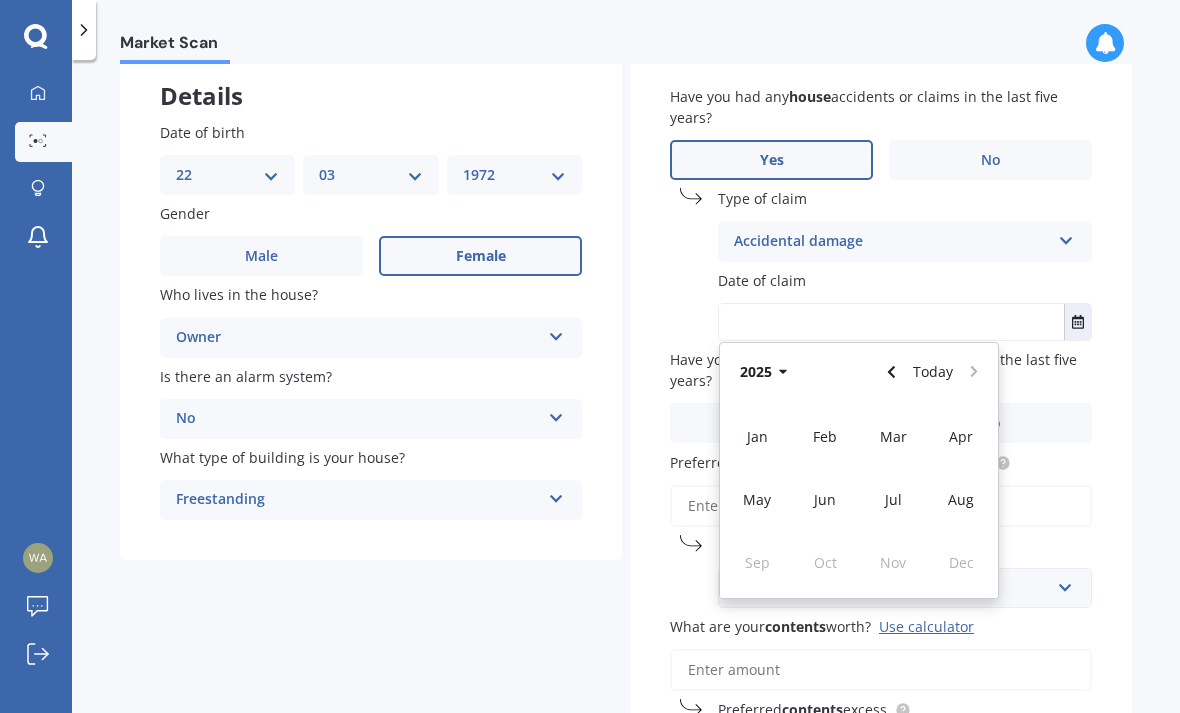 click at bounding box center [892, 372] 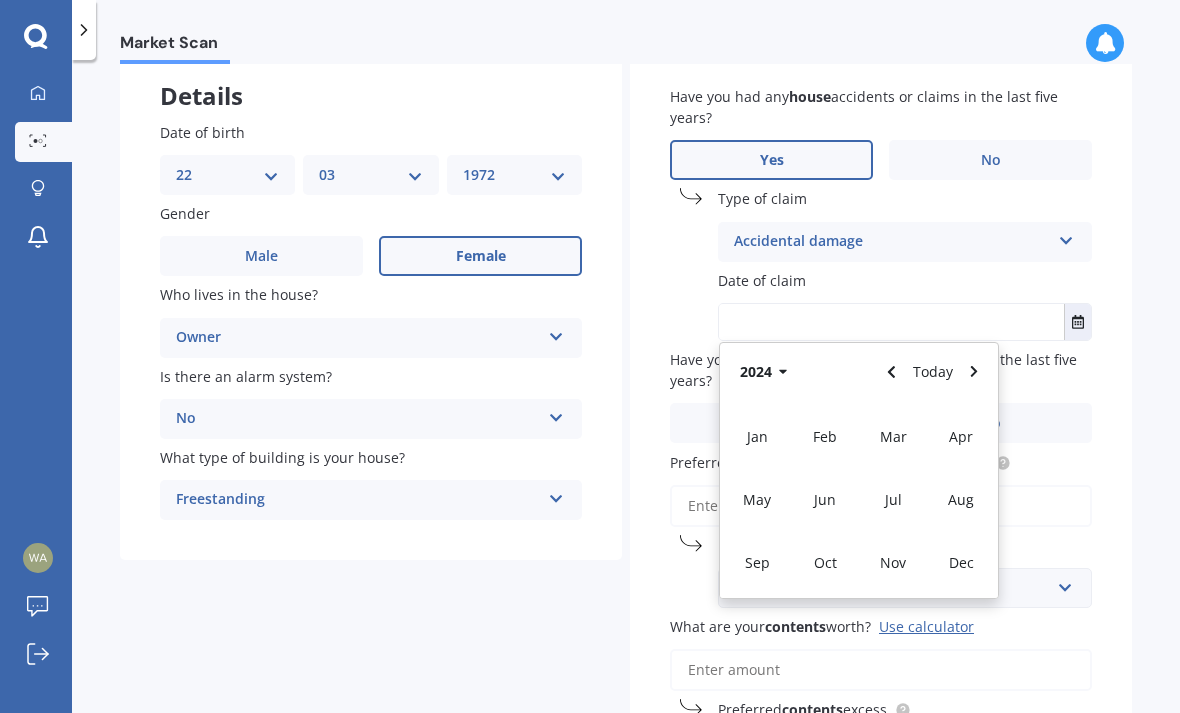 click at bounding box center (892, 372) 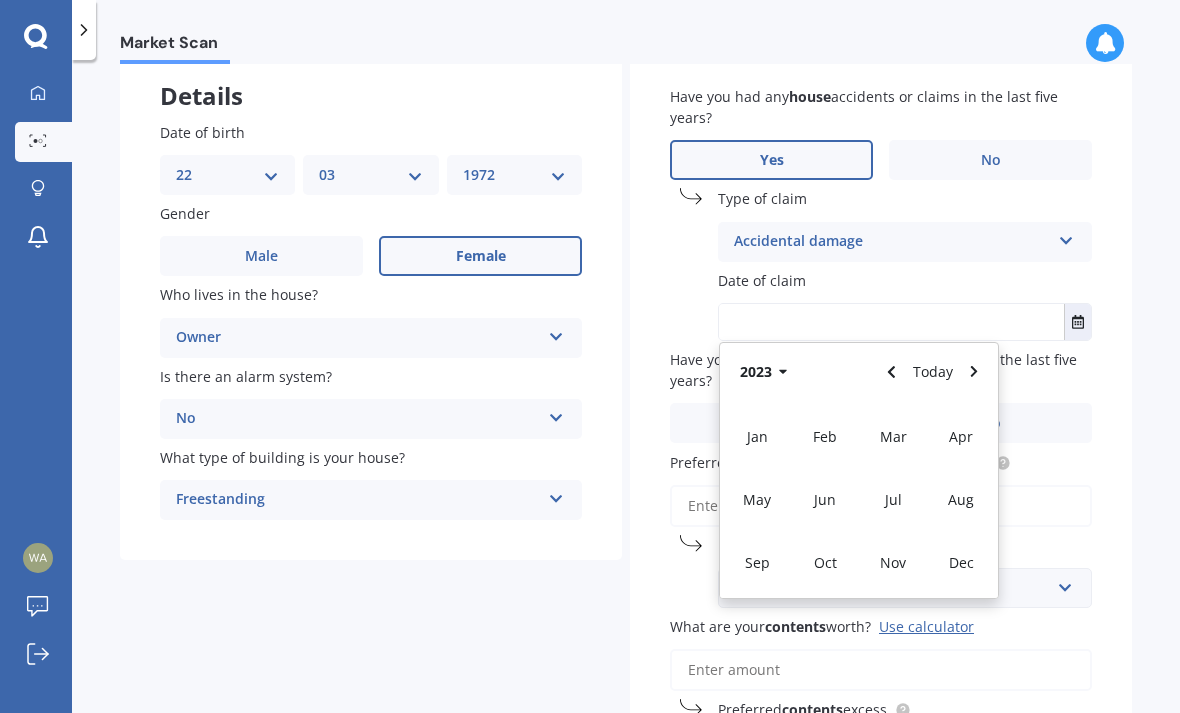 click 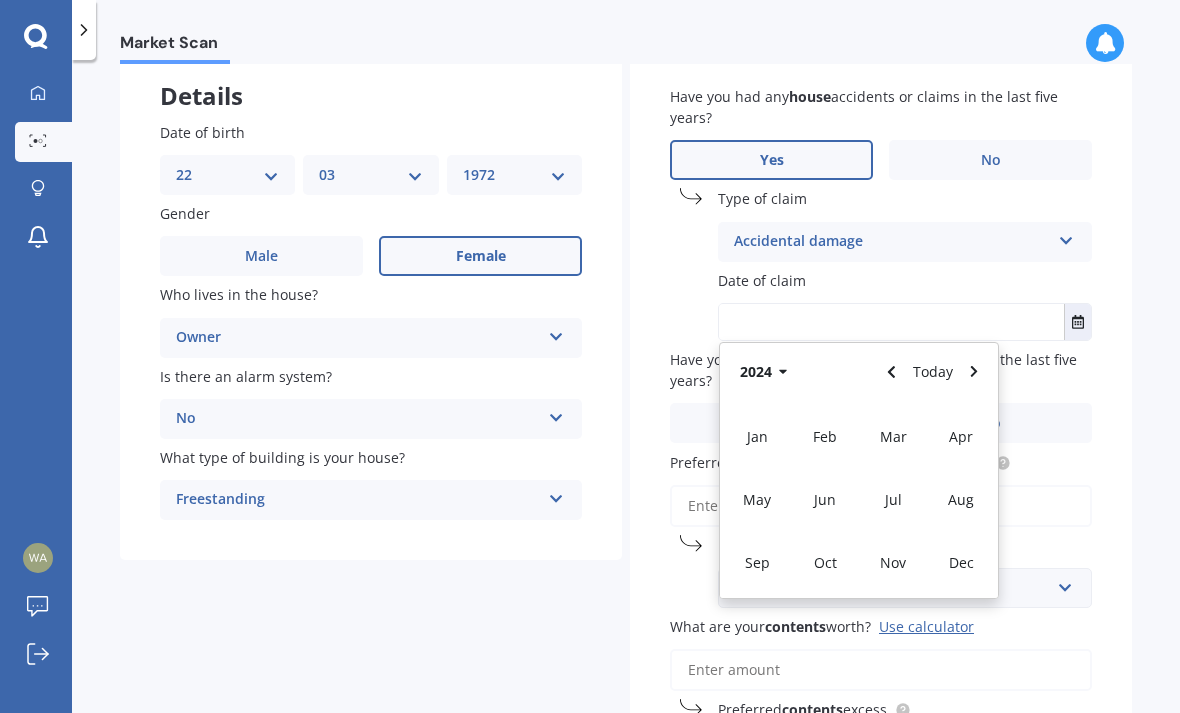 click on "Jul" at bounding box center [893, 499] 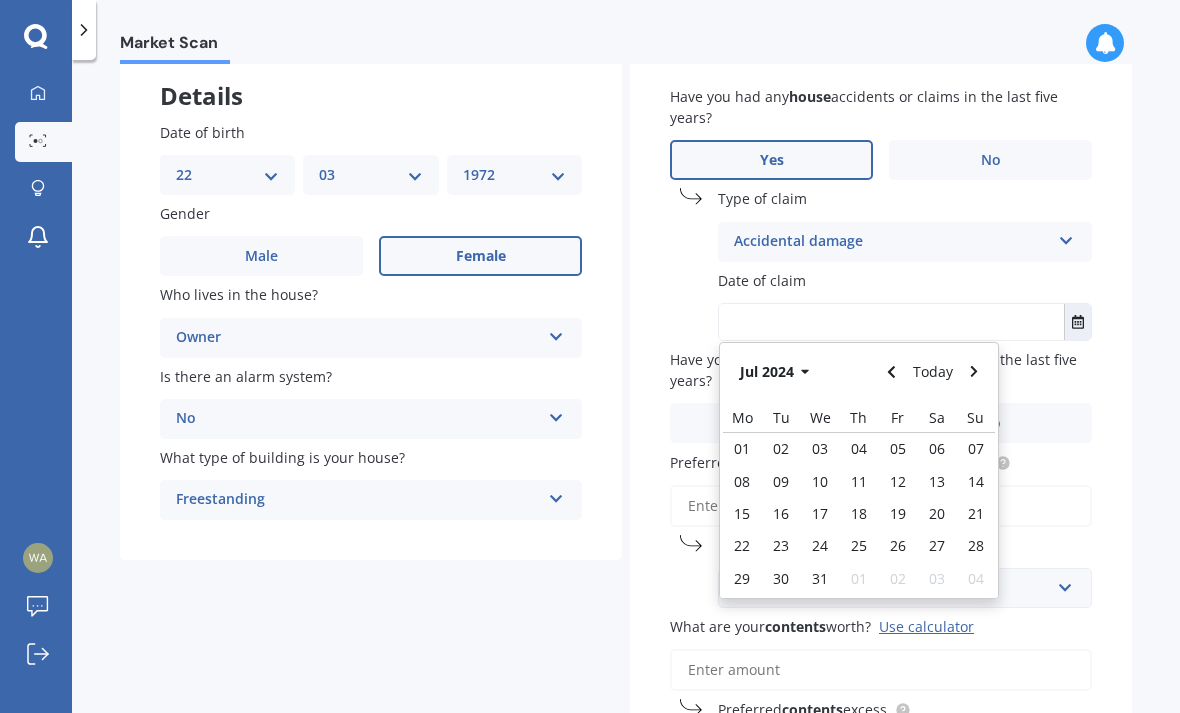 click on "19" at bounding box center (898, 513) 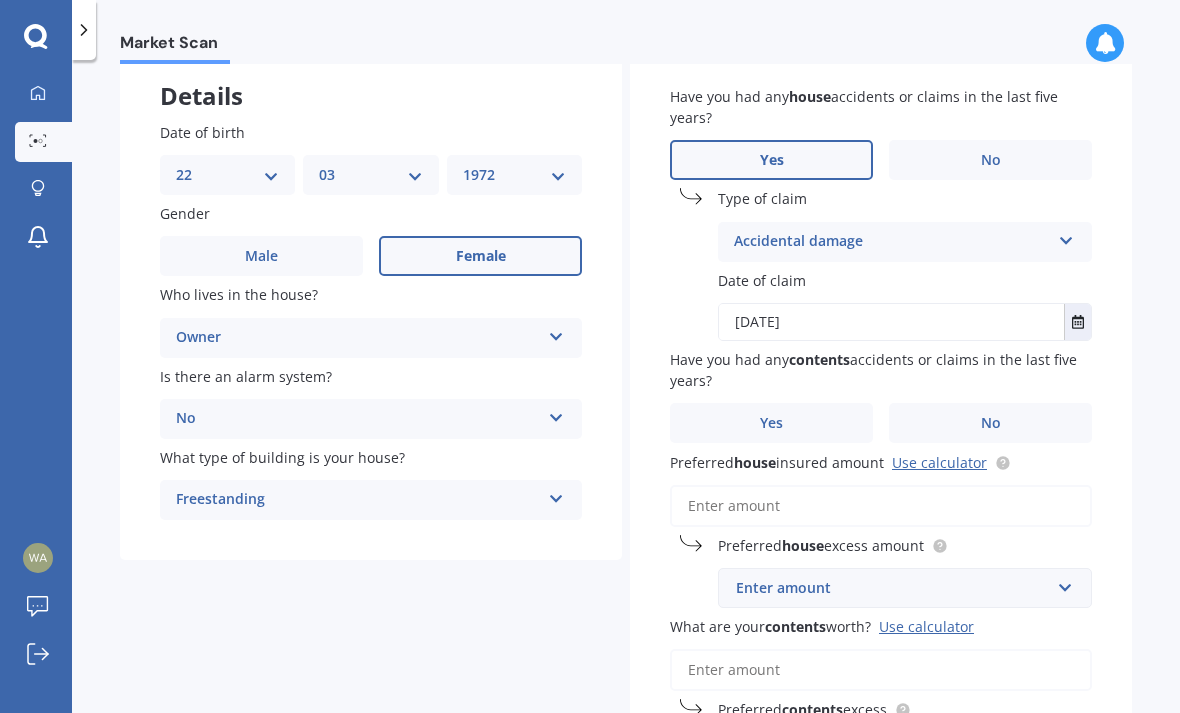 click on "Yes" at bounding box center [771, 423] 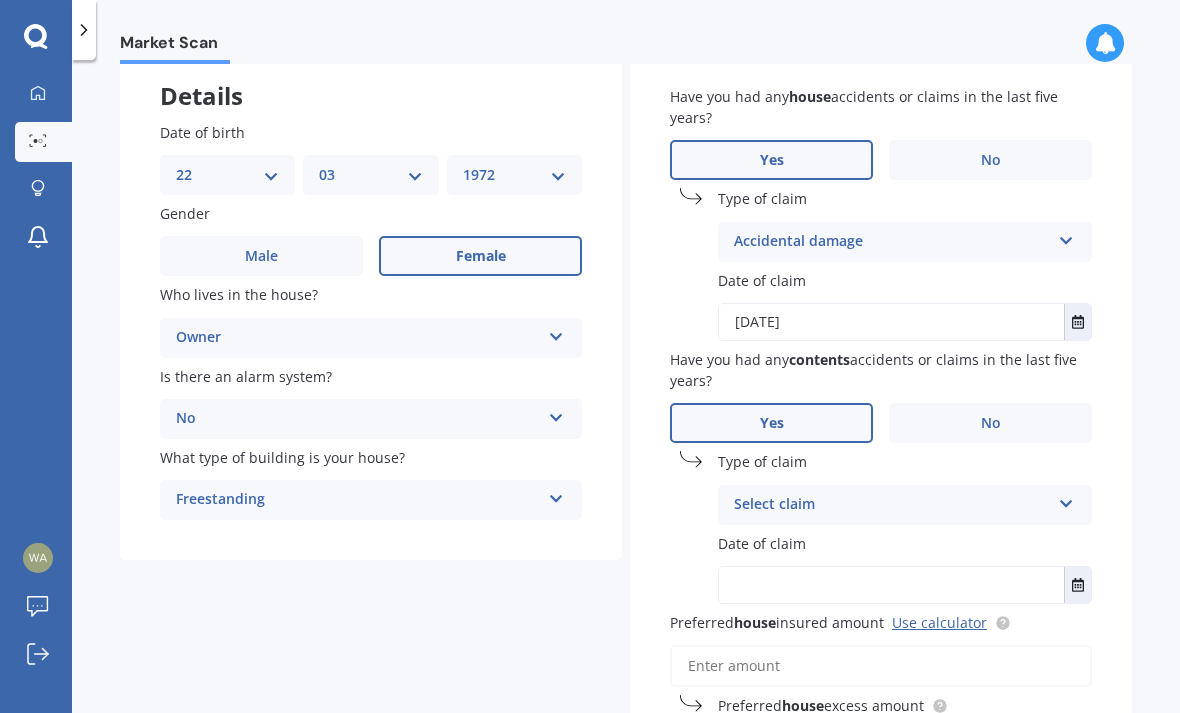 click on "Select claim" at bounding box center [892, 505] 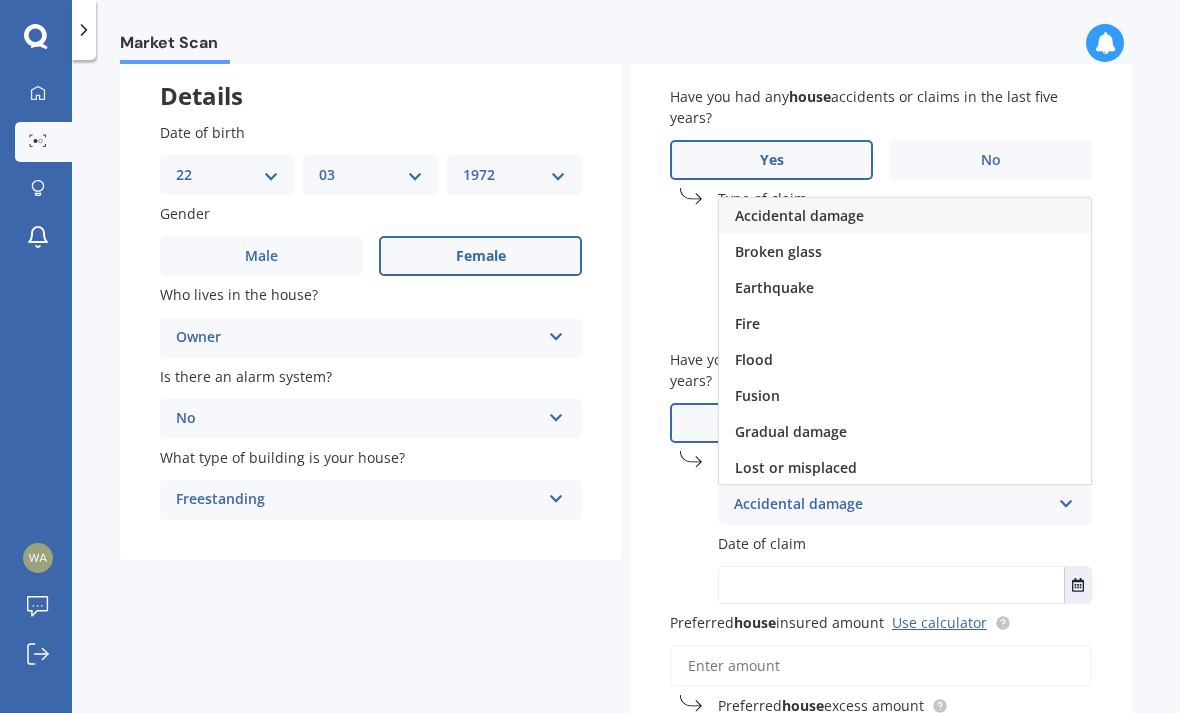 click on "Accidental damage" at bounding box center (905, 216) 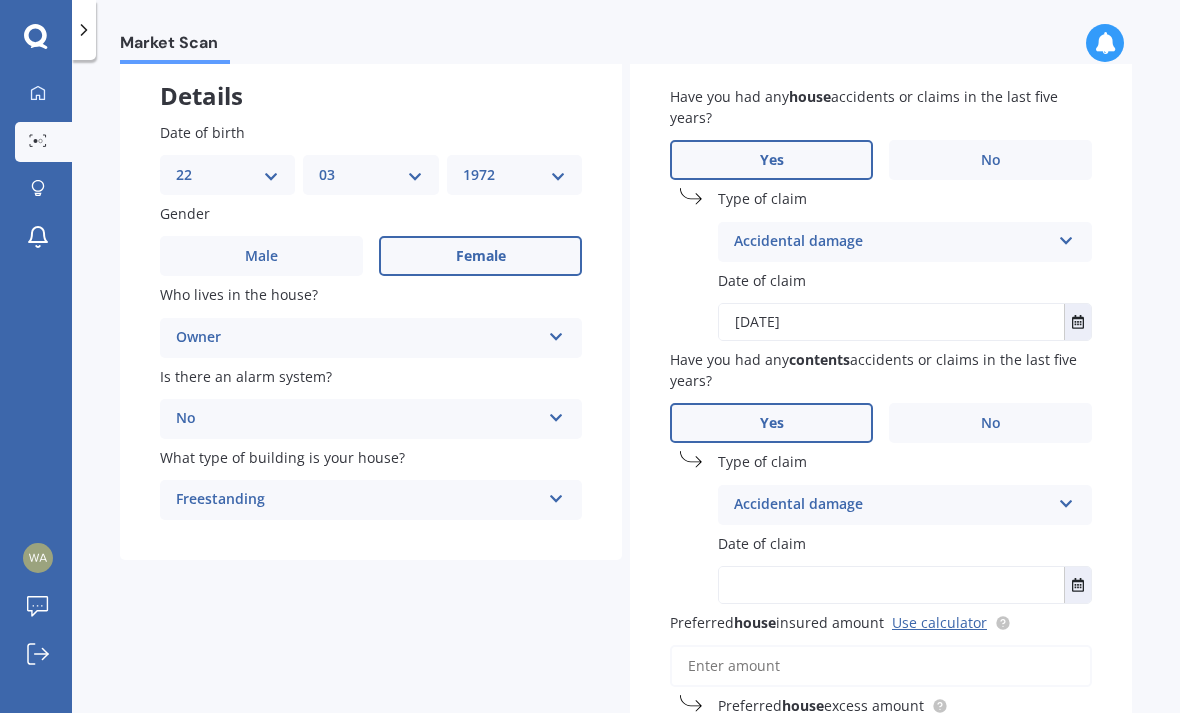 click at bounding box center (1066, 500) 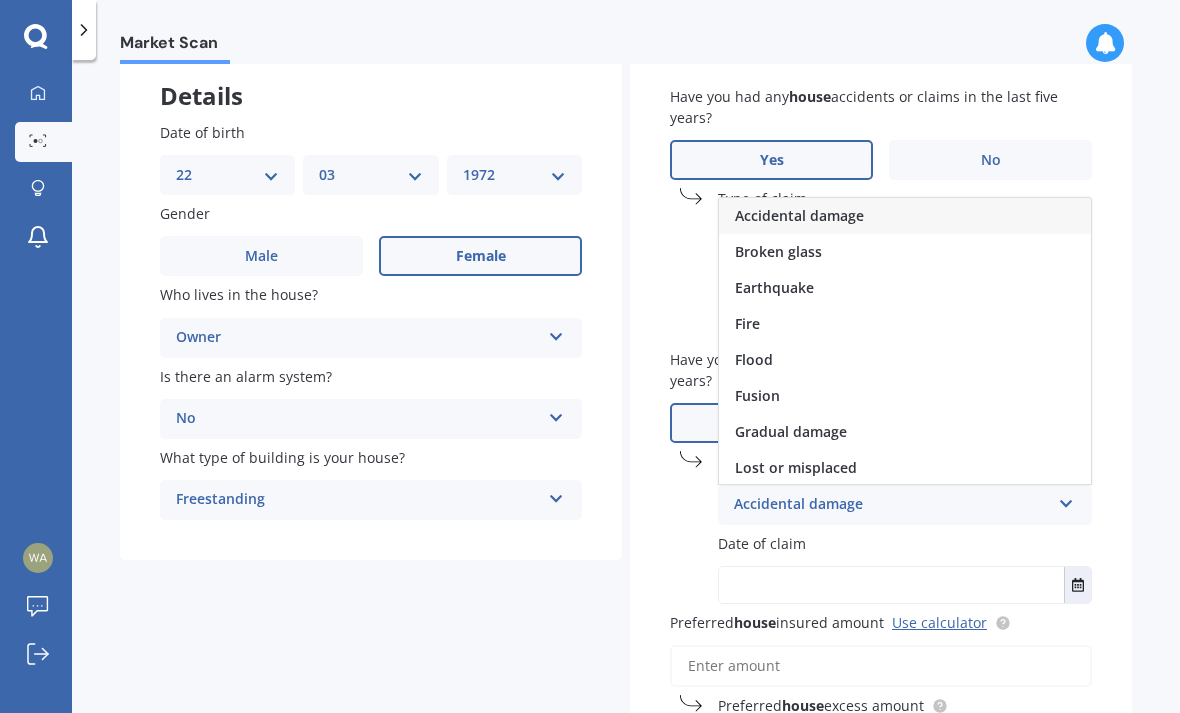 click on "Have you had any  house  accidents or claims in the last five years? Yes No Type of claim Accidental damage Accidental damage Broken glass Burglary or theft Earthquake Fire Flood Fusion Gradual damage Malicious damage Storm damage Water damage Other Date of claim [DATE] Jul [YEAR]   [DATE] Mo Tu We Th Fr Sa Su 01 02 03 04 05 06 07 08 09 10 11 12 13 14 15 16 17 18 19 20 21 22 23 24 25 26 27 28 29 30 31 01 02 03 04 Have you had any  contents  accidents or claims in the last five years? Yes No Type of claim Accidental damage Accidental damage Broken glass Earthquake Fire Flood Fusion Gradual damage Lost or misplaced Malicious damage Storm damage Water damage Other Date of claim Preferred  house  insured amount Use calculator Preferred  house  excess amount Enter amount $300 $400 $500 $750 $1,000 $2,000 $2,500 What are your  contents  worth? Use calculator Preferred  contents  excess Enter amount $250 $300 $400 $500 $750 $1,000 $2,000" at bounding box center [881, 509] 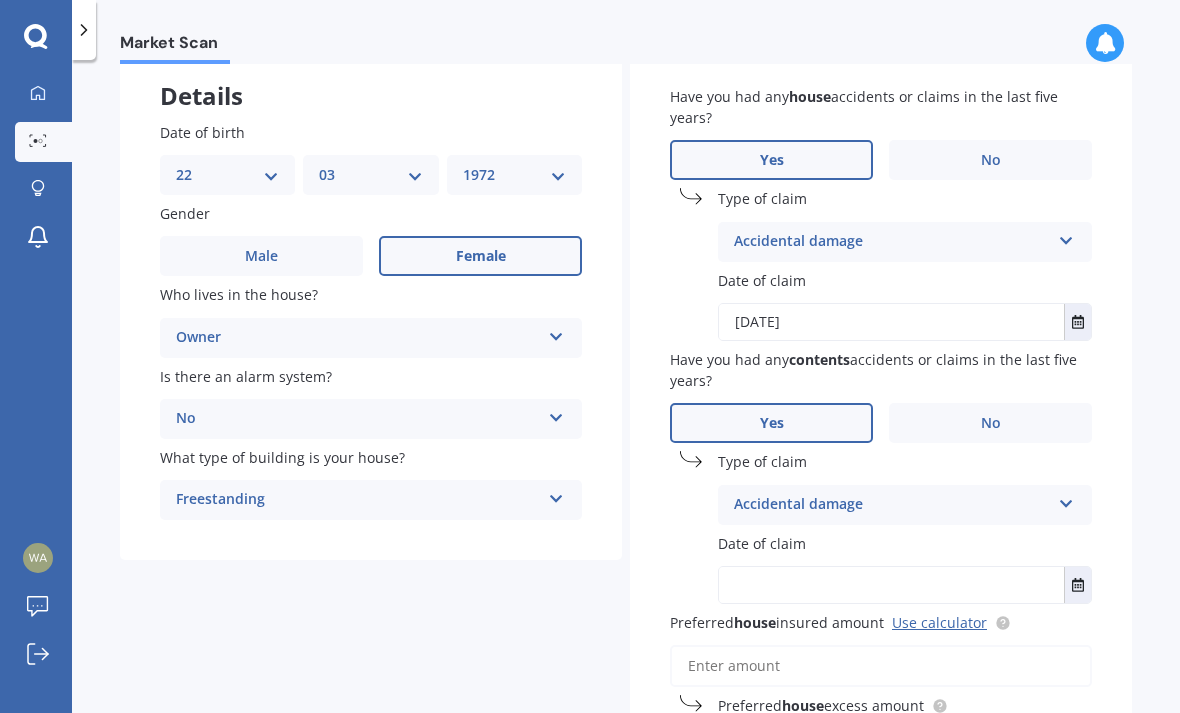 click 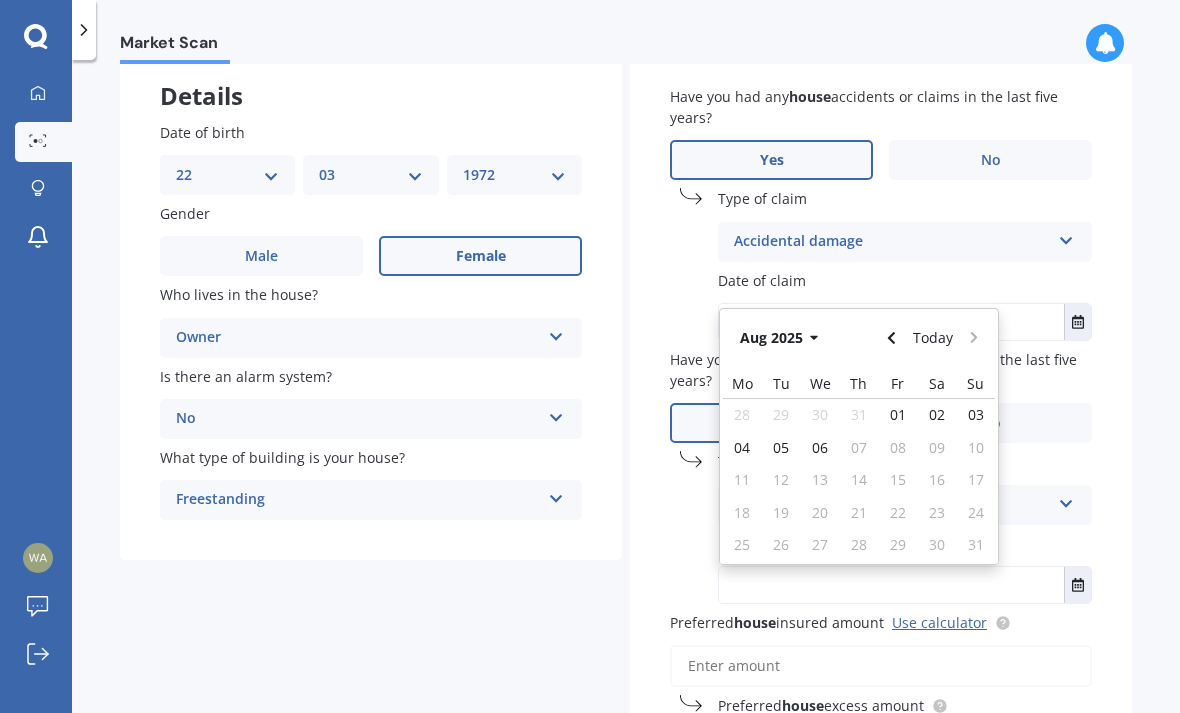 click 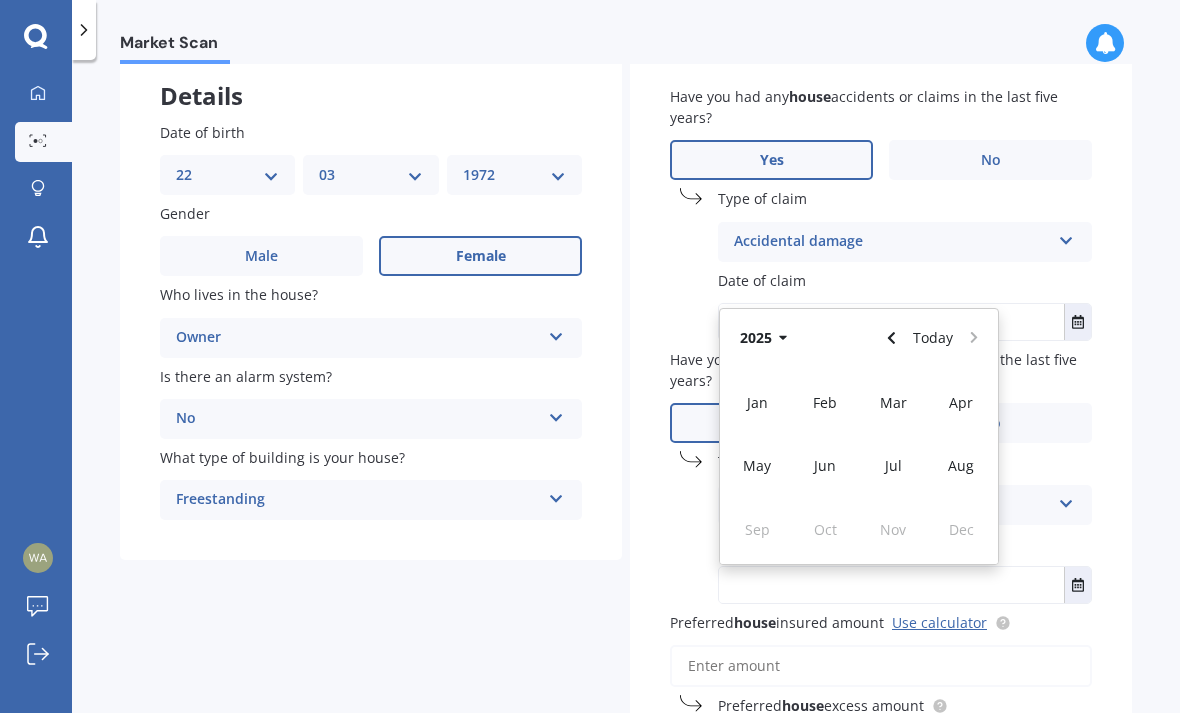 click 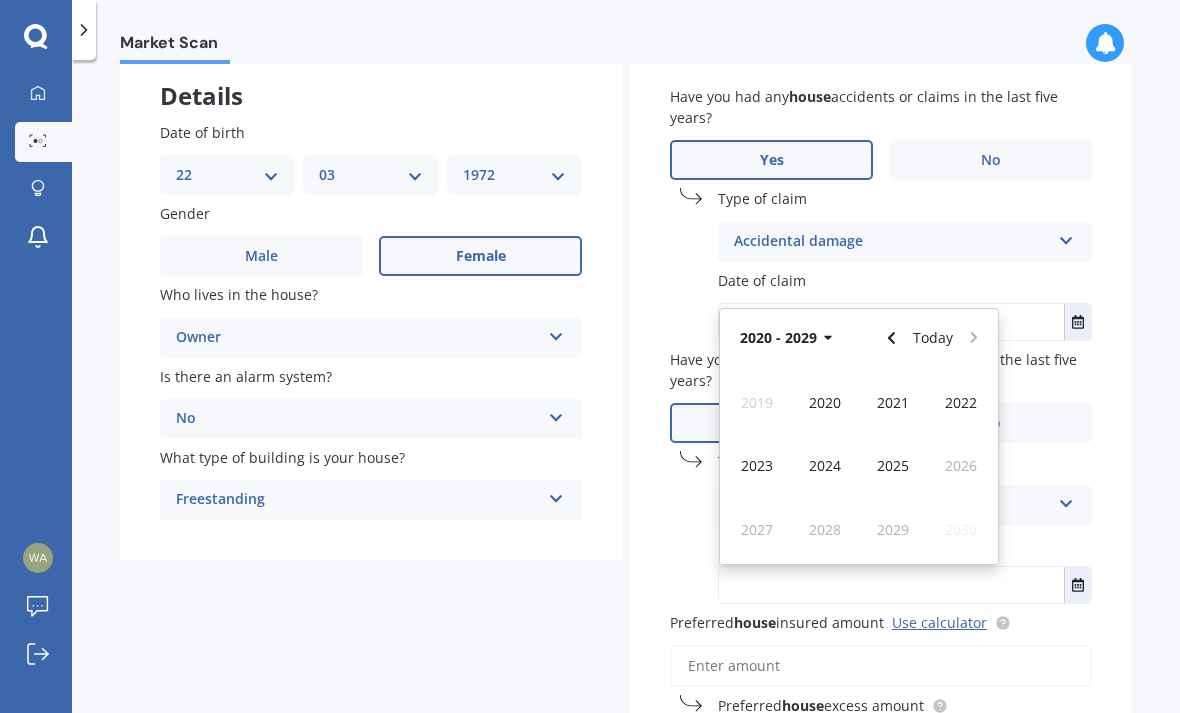 click on "2020 - 2029" at bounding box center [789, 338] 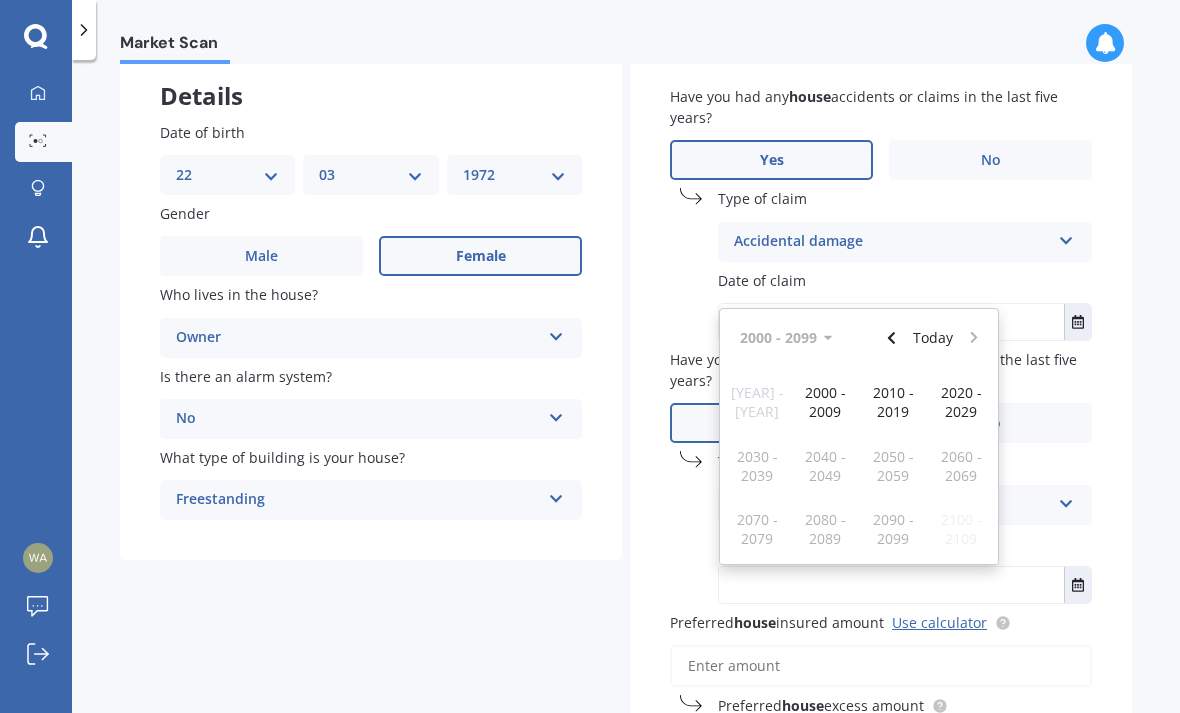 click 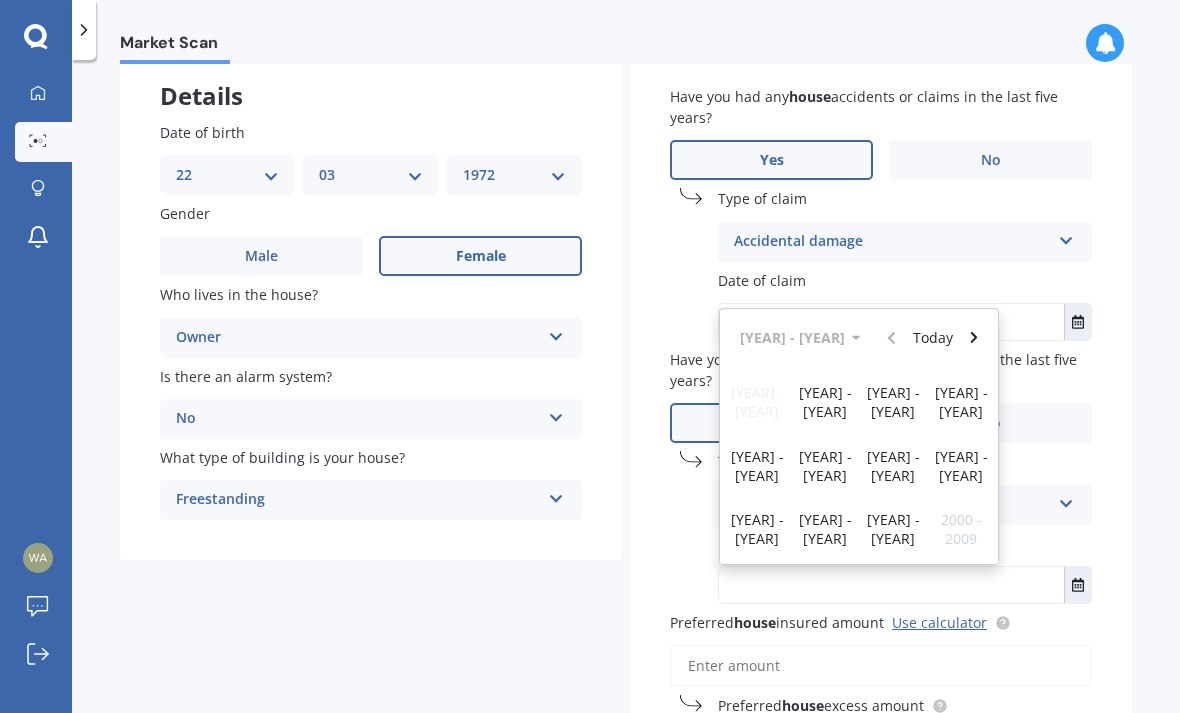 click on "[YEAR] - [YEAR]   [DATE]" at bounding box center [859, 338] 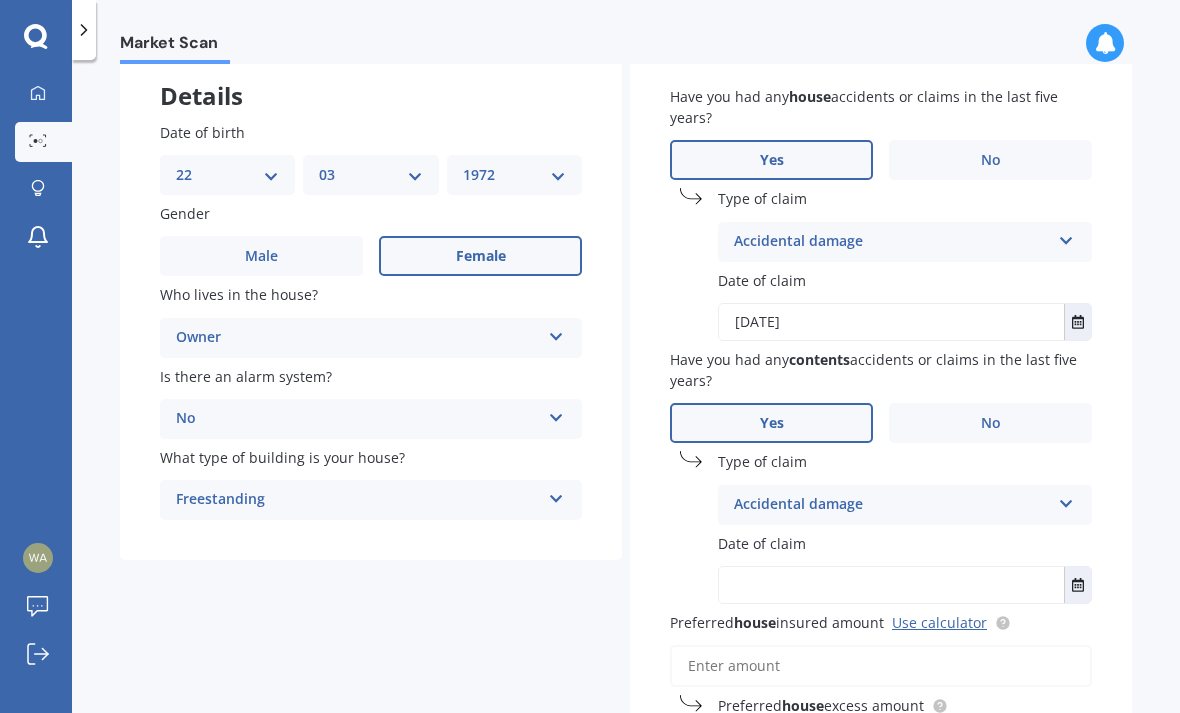 click at bounding box center (1077, 322) 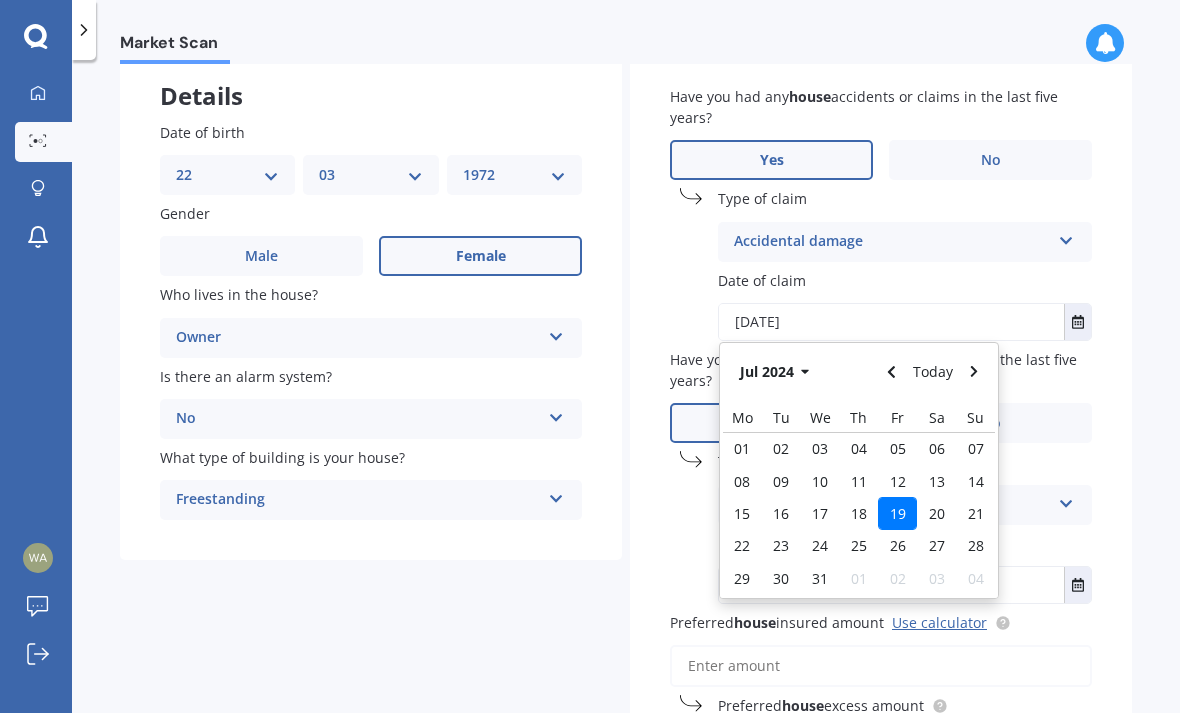 click on "Market Scan House & Contents Market Scan 70 % Let's get to know you and see how we can help with finding you the best insurance Details Date of birth DD 01 02 03 04 05 06 07 08 09 10 11 12 13 14 15 16 17 18 19 20 21 22 23 24 25 26 27 28 29 30 31 MM 01 02 03 04 05 06 07 08 09 10 11 12 YYYY 2009 2008 2007 2006 2005 2004 2003 2002 2001 2000 1999 1998 1997 1996 1995 1994 1993 1992 1991 1990 1989 1988 1987 1986 1985 1984 1983 1982 1981 1980 1979 1978 1977 1976 1975 1974 1973 1972 1971 1970 1969 1968 1967 1966 1965 1964 1963 1962 1961 1960 1959 1958 1957 1956 1955 1954 1953 1952 1951 1950 1949 1948 1947 1946 1945 1944 1943 1942 1941 1940 1939 1938 1937 1936 1935 1934 1933 1932 1931 1930 1929 1928 1927 1926 1925 1924 1923 1922 1921 1920 1919 1918 1917 1916 1915 1914 1913 1912 1911 1910 Gender Male Female Who lives in the house? Owner Owner Owner + Boarder Is there an alarm system? No Yes, monitored Yes, not monitored No What type of building is your house? Freestanding Freestanding Multi-unit (in a block of 7-10) No" at bounding box center [626, 390] 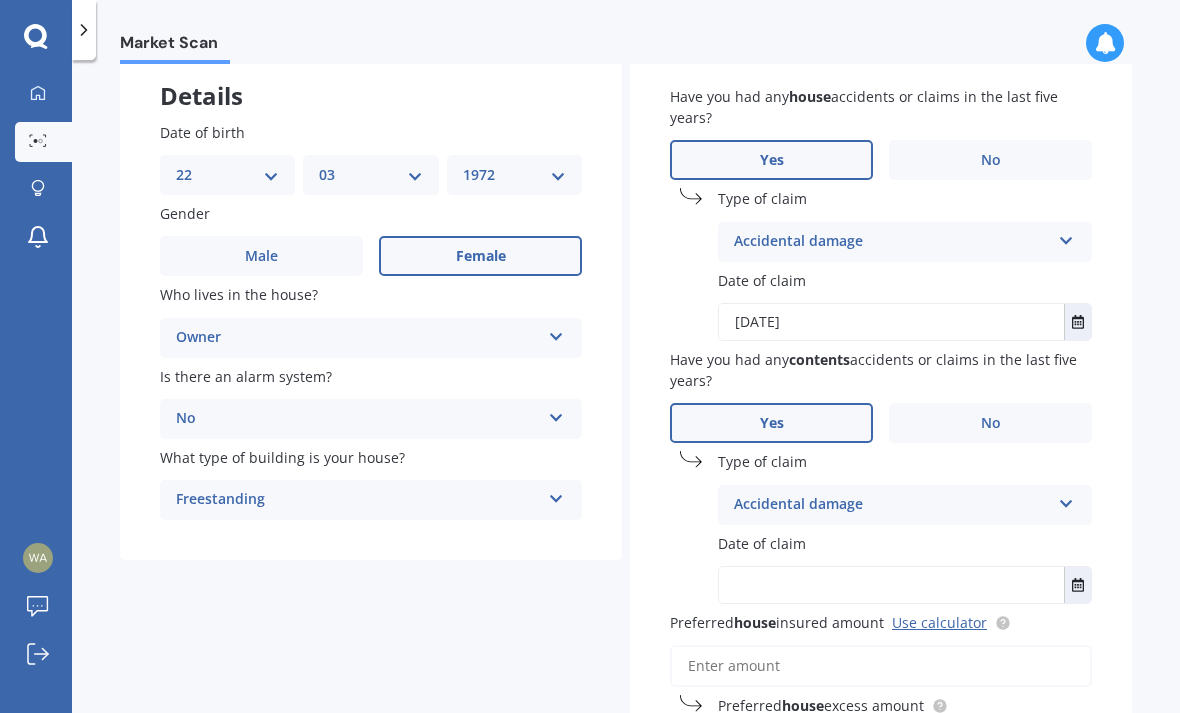 click 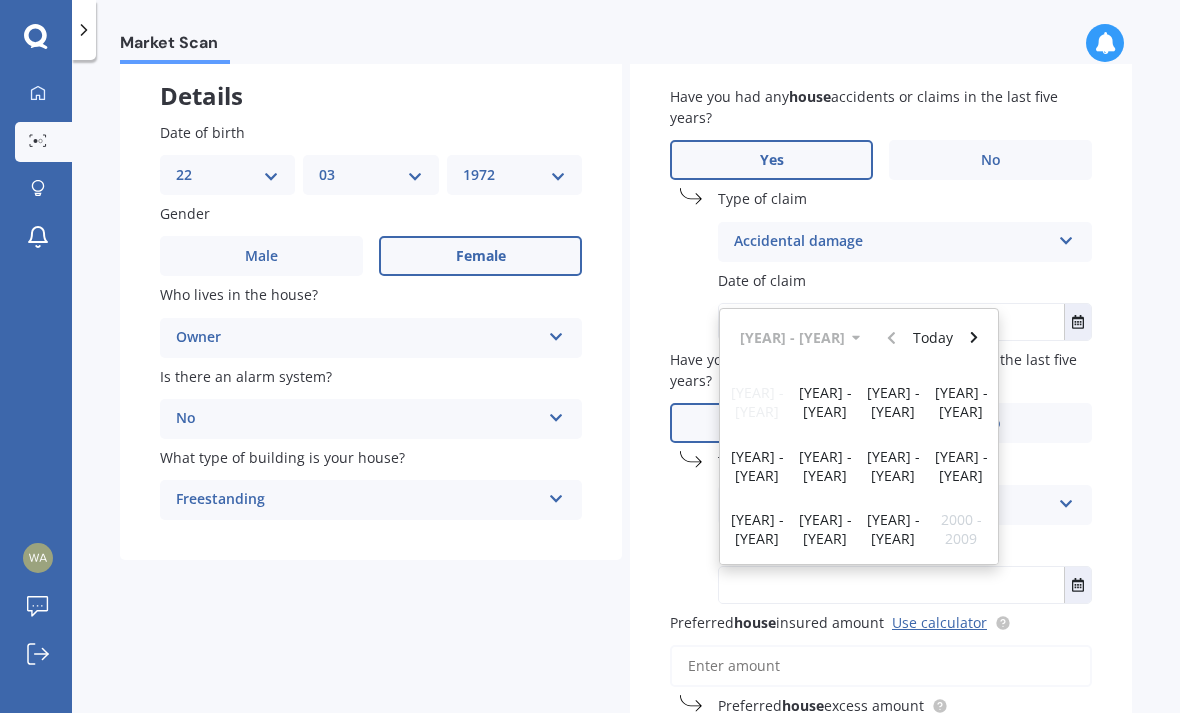 click 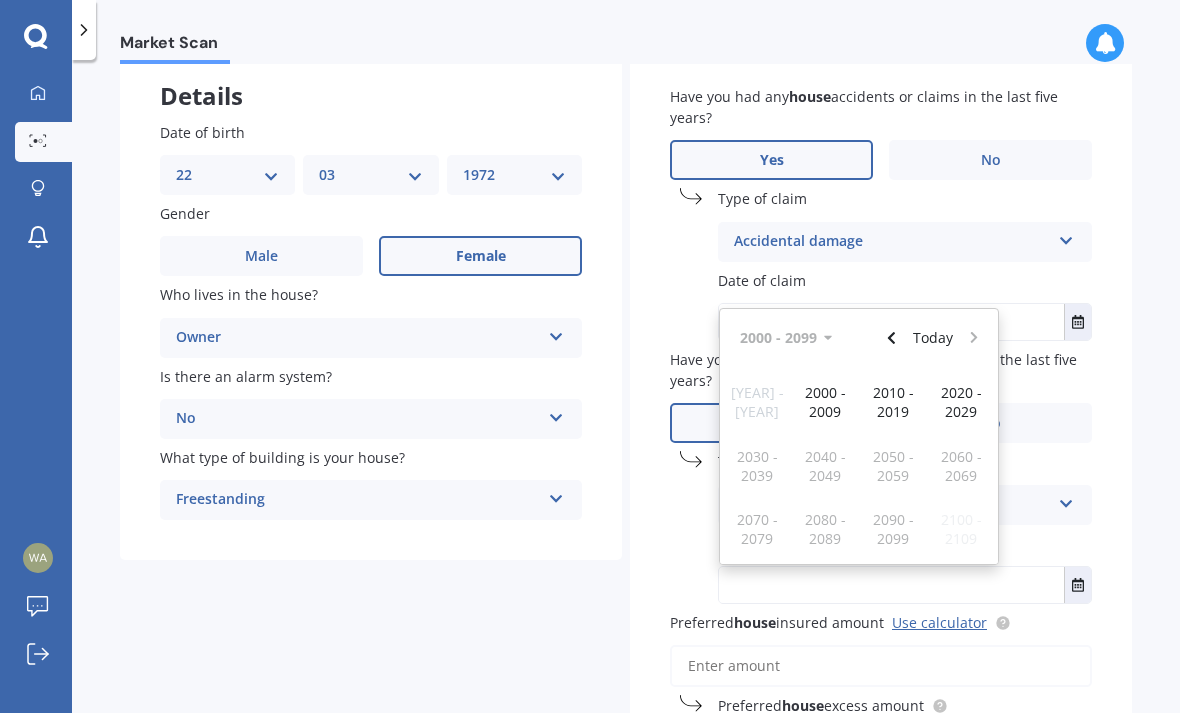 click on "[YEAR] - [YEAR]   [DATE]" at bounding box center (859, 338) 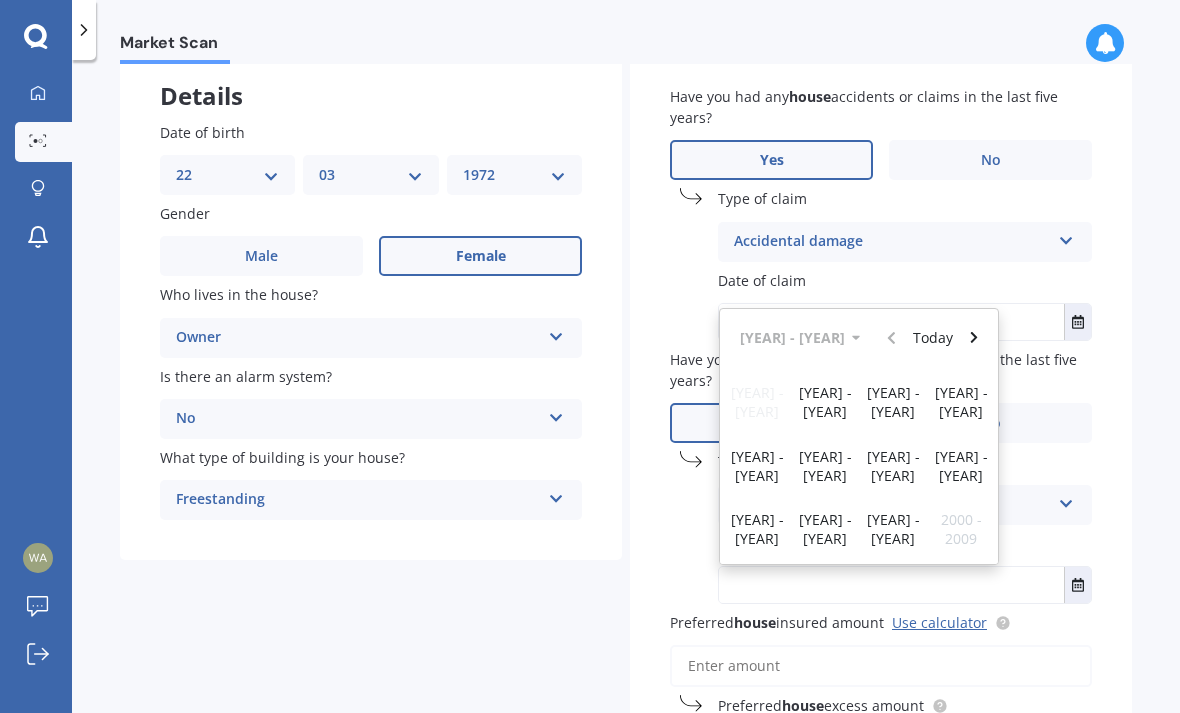 click on "Today" at bounding box center [933, 338] 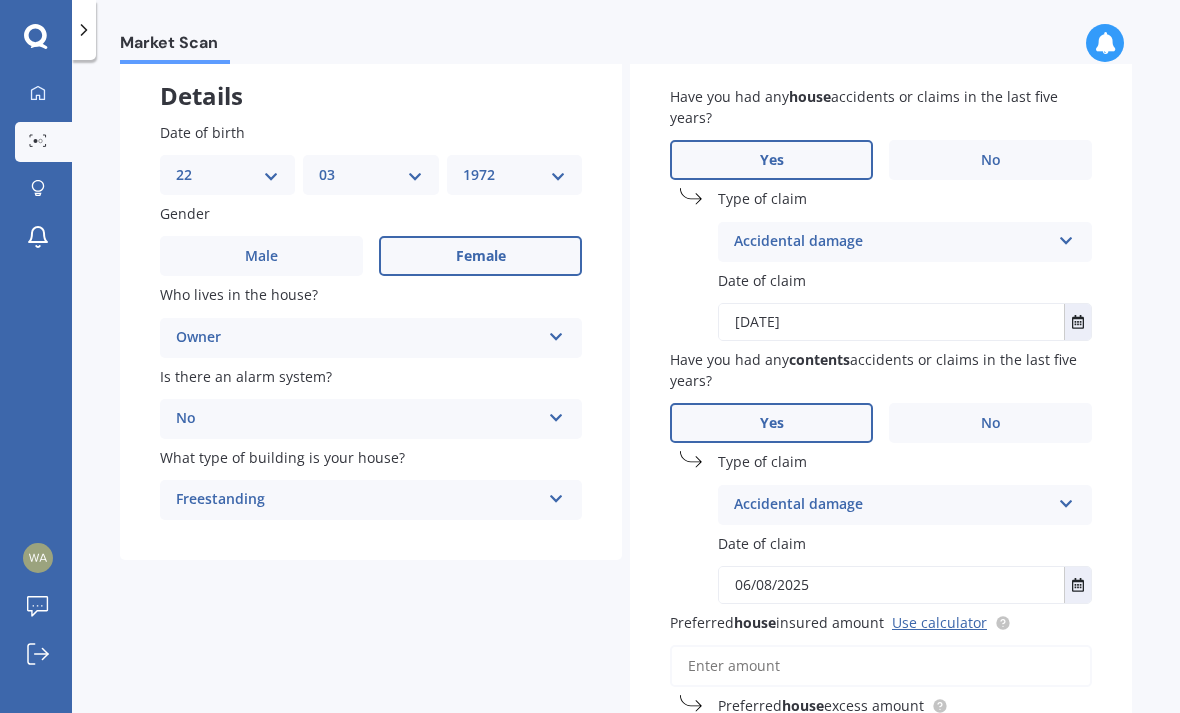 click on "[DATE]" at bounding box center (891, 322) 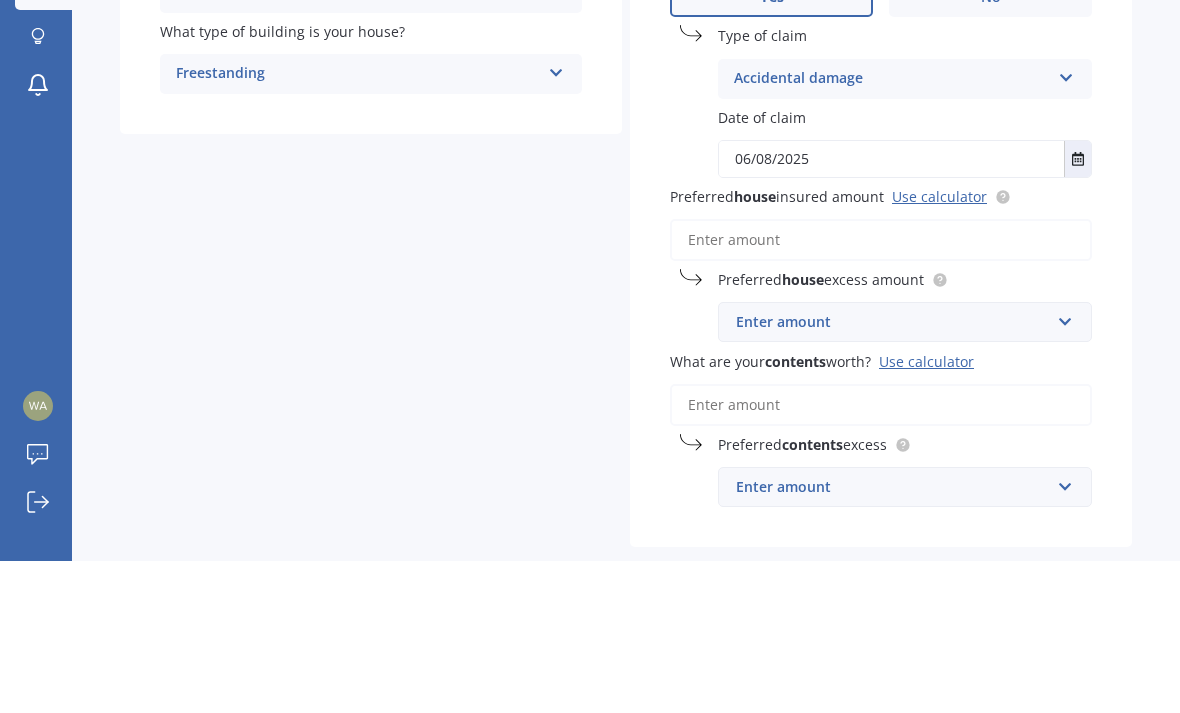 scroll, scrollTop: 387, scrollLeft: 0, axis: vertical 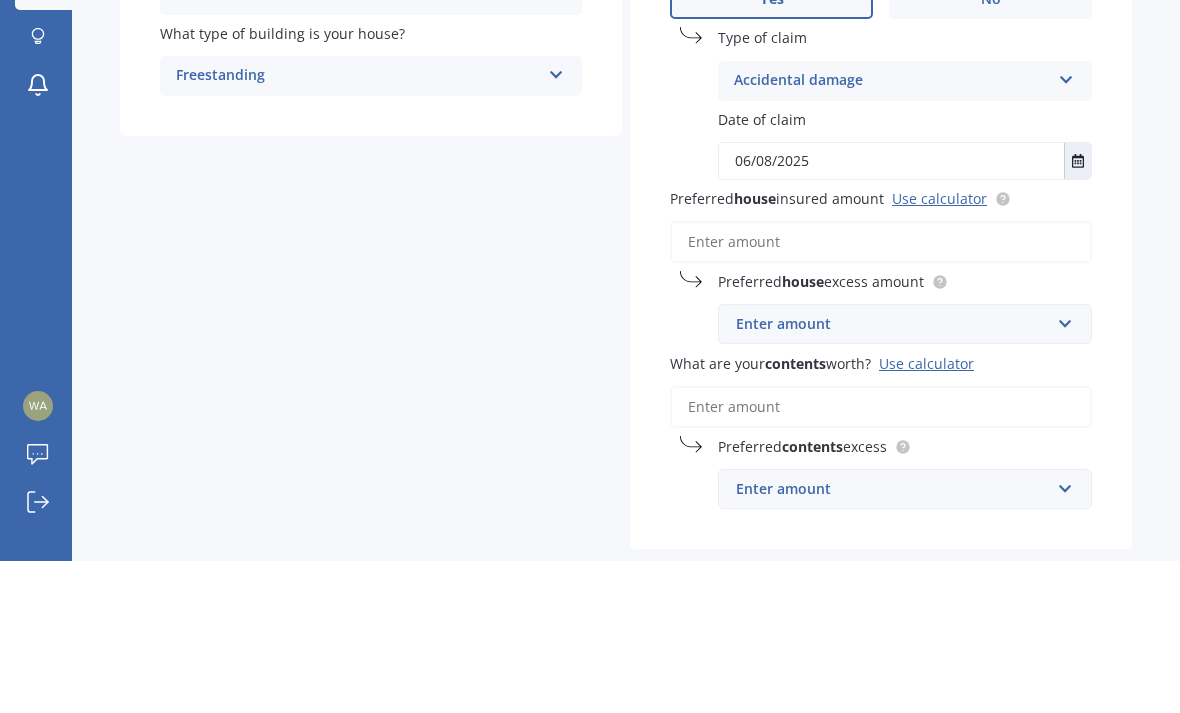 click on "06/08/2025" at bounding box center (891, 313) 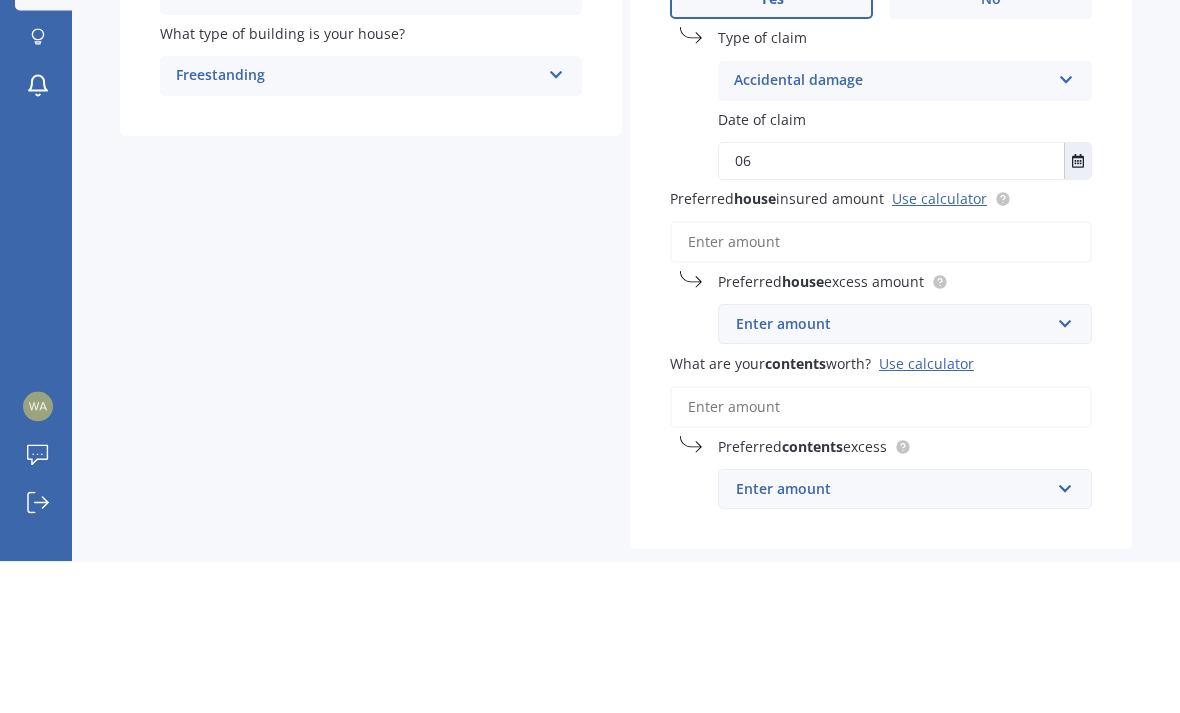 type on "0" 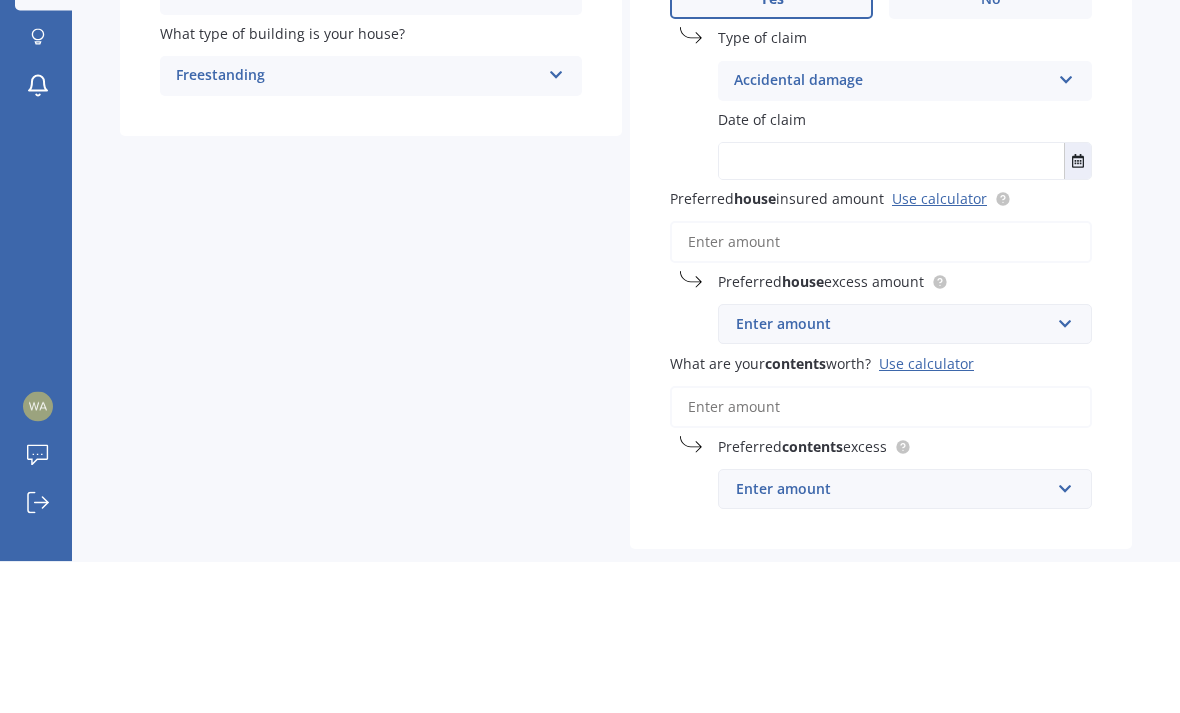 type on "&" 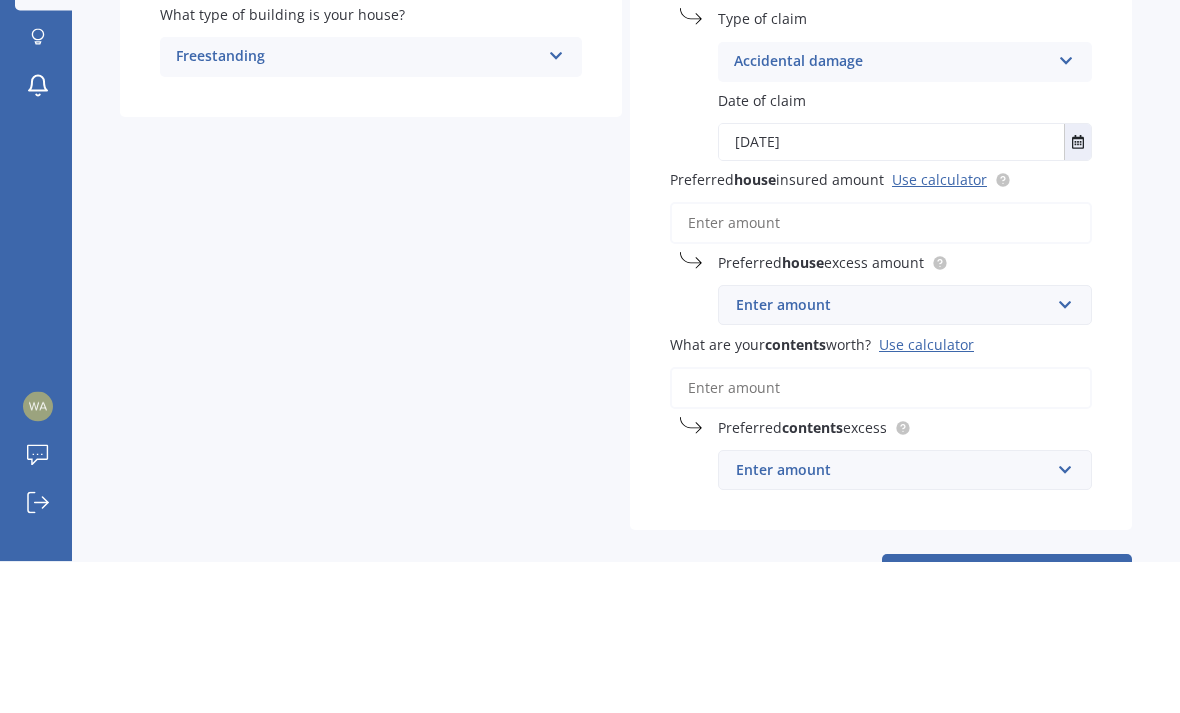 scroll, scrollTop: 405, scrollLeft: 0, axis: vertical 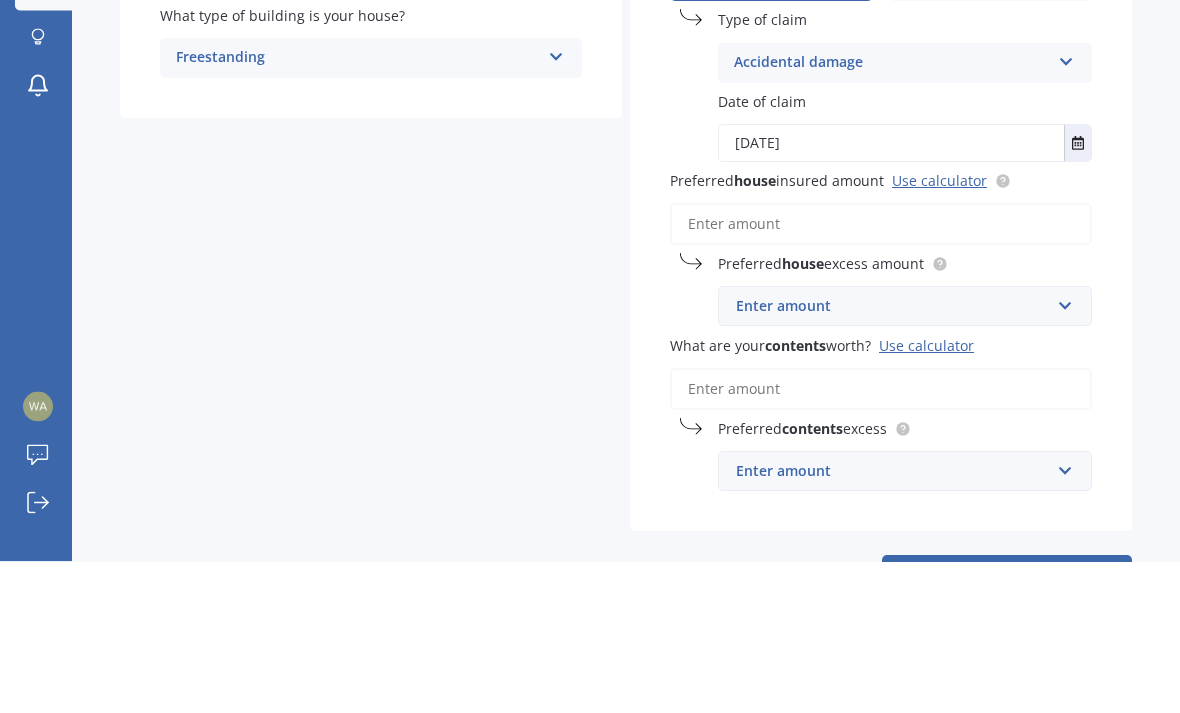 type on "[DATE]" 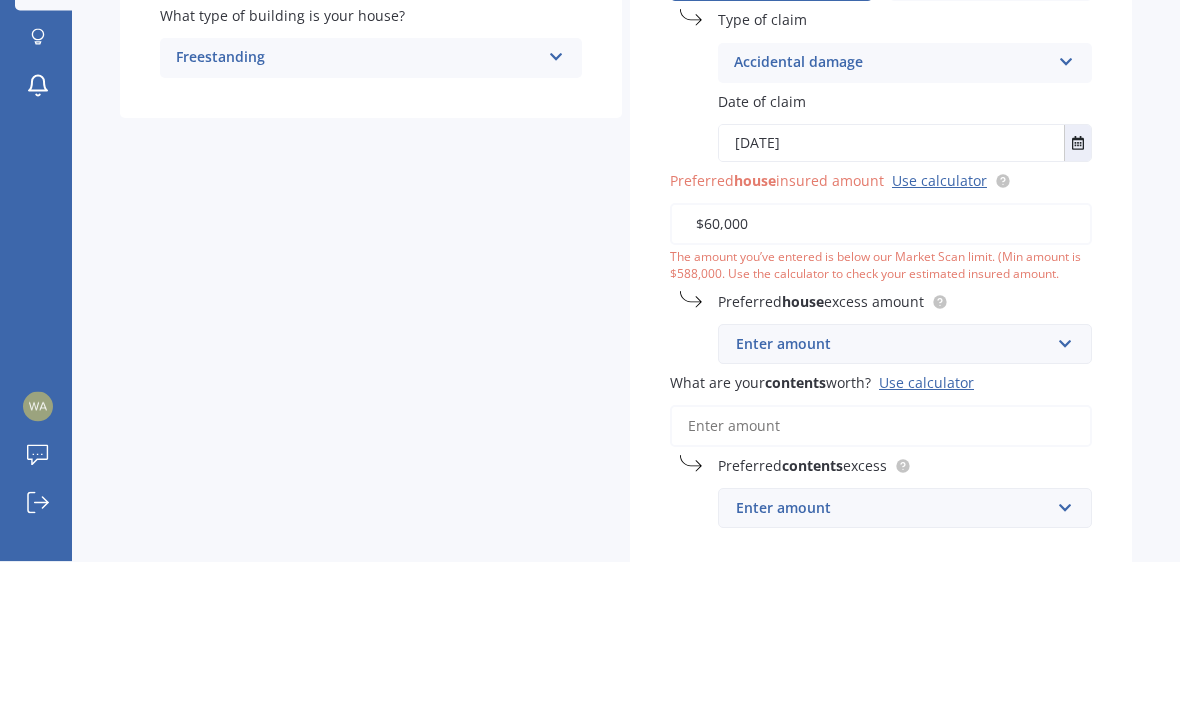 type on "$600,000" 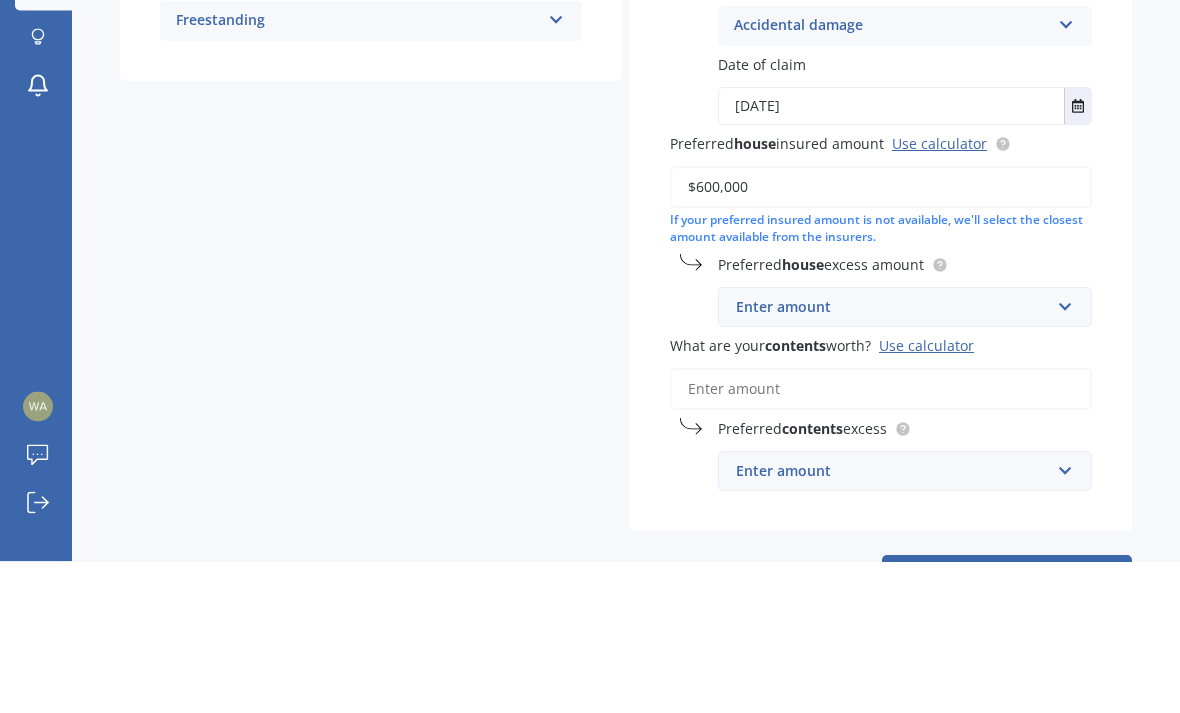 scroll, scrollTop: 441, scrollLeft: 0, axis: vertical 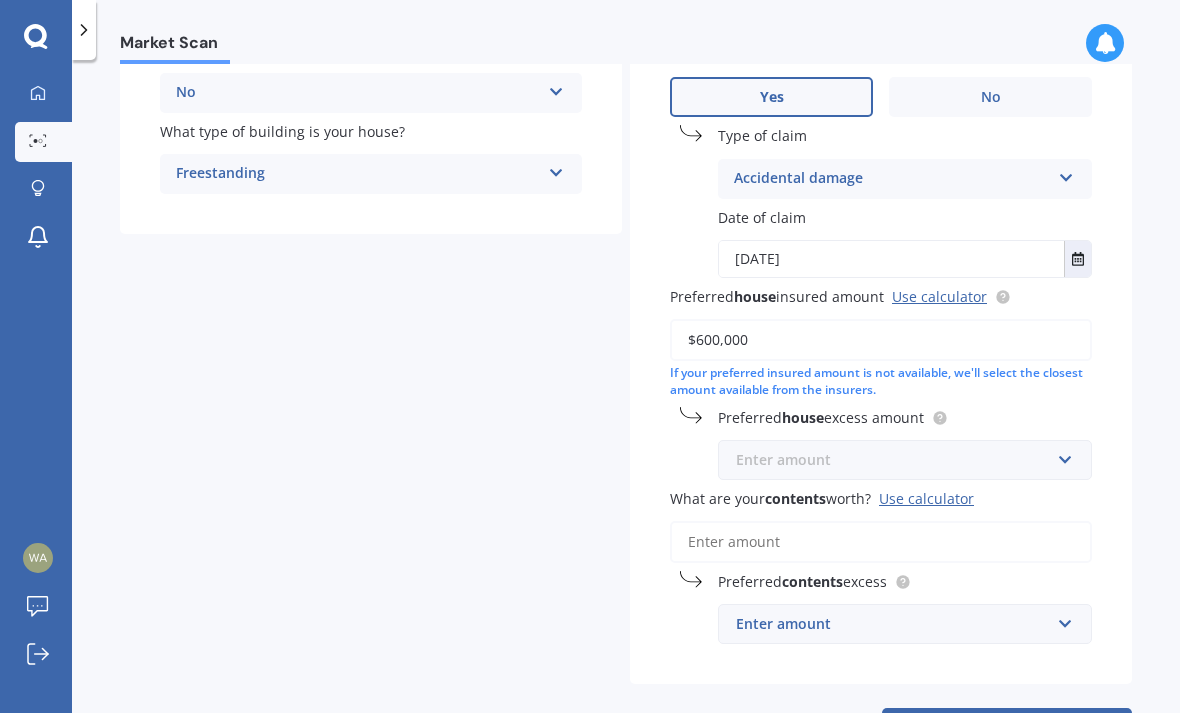 click at bounding box center (898, 460) 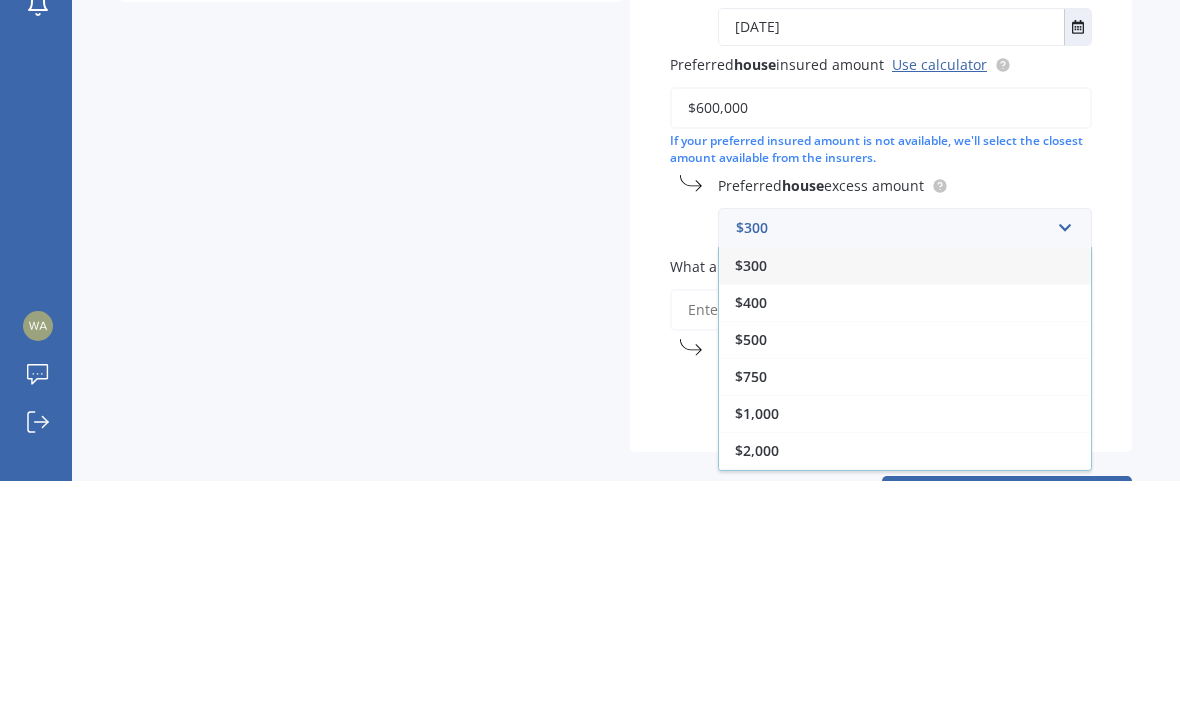 click on "$500" at bounding box center (751, 571) 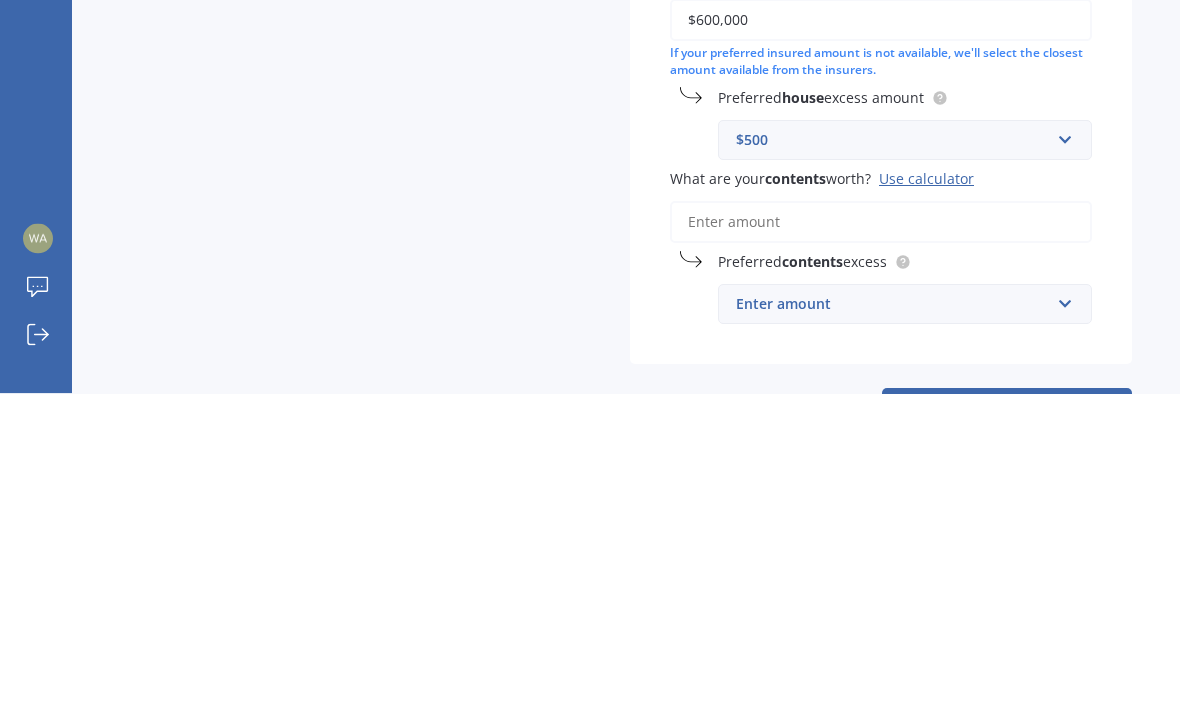 click on "What are your  contents  worth? Use calculator" at bounding box center (881, 542) 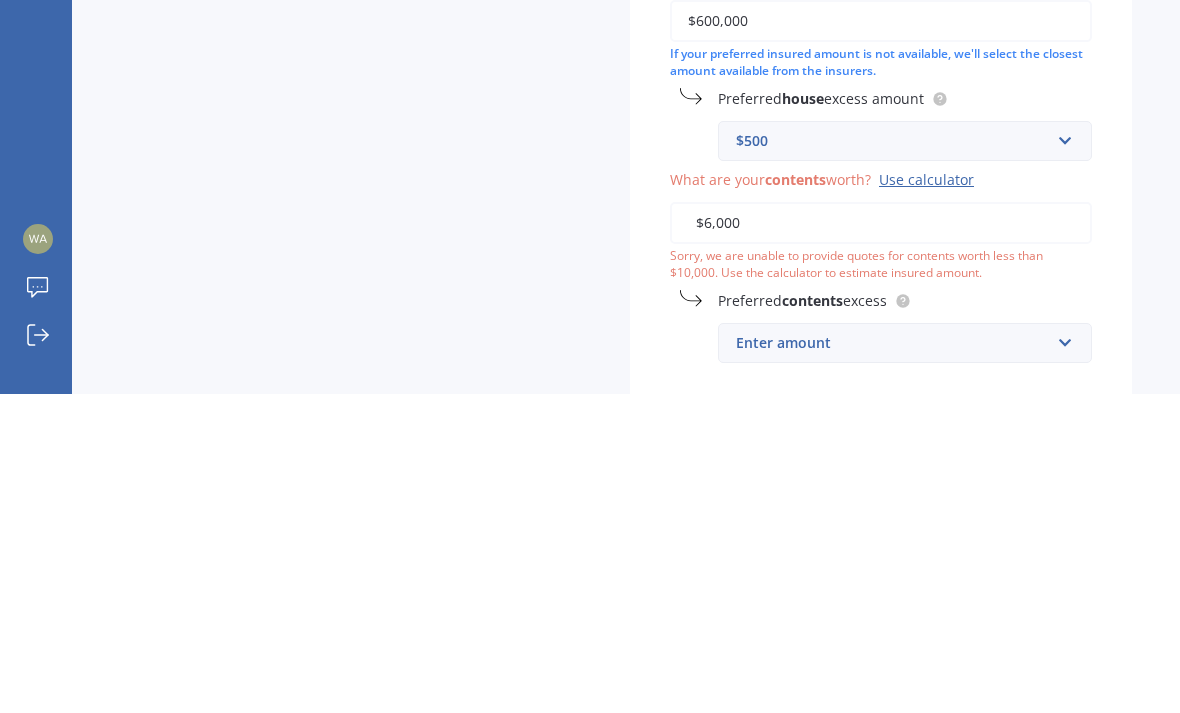 type on "$60,000" 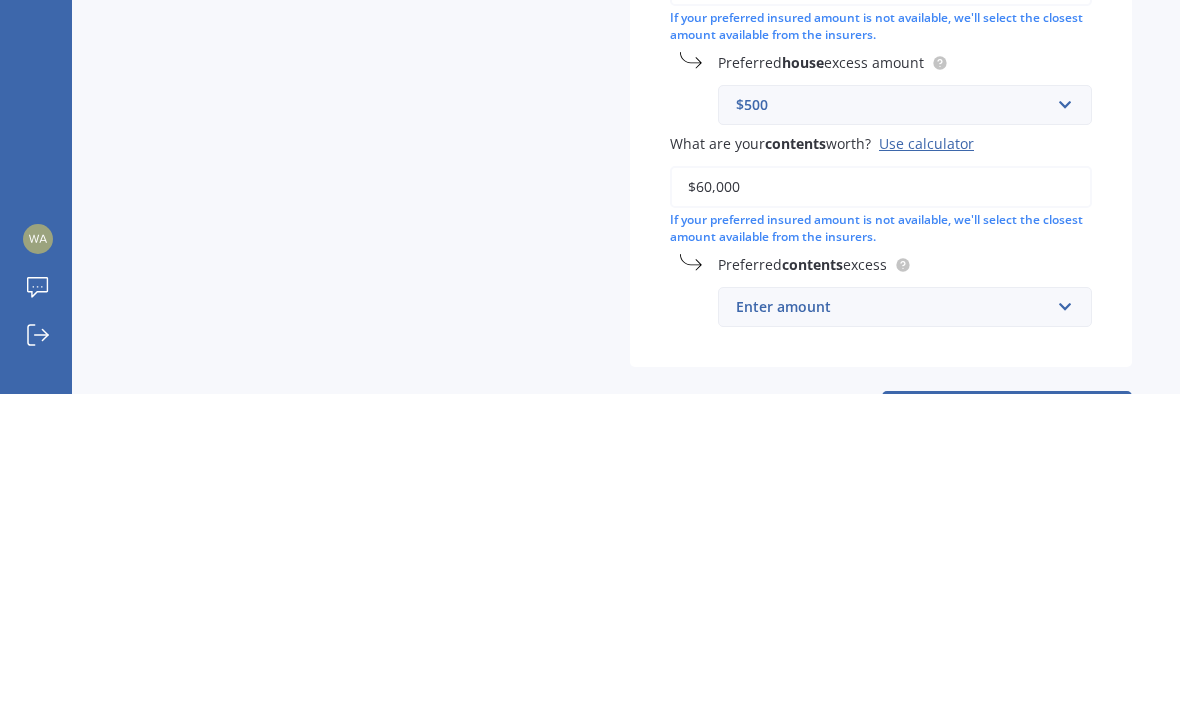 click on "Enter amount" at bounding box center (893, 626) 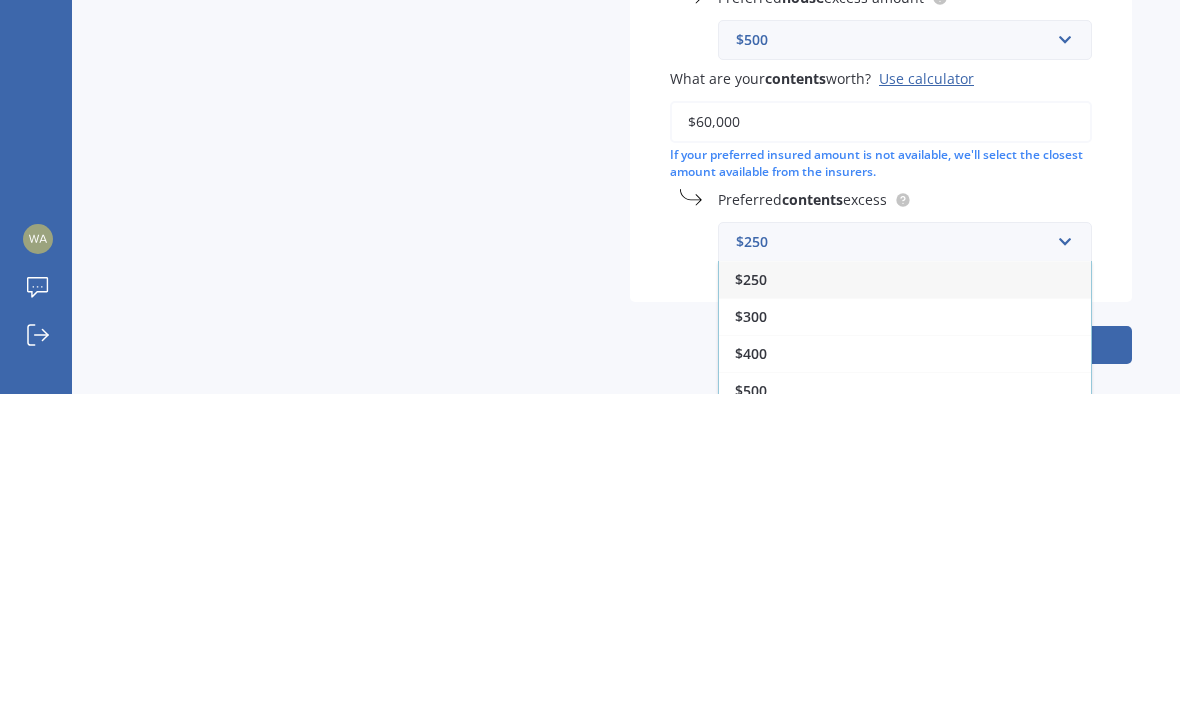 click on "$400" at bounding box center (751, 672) 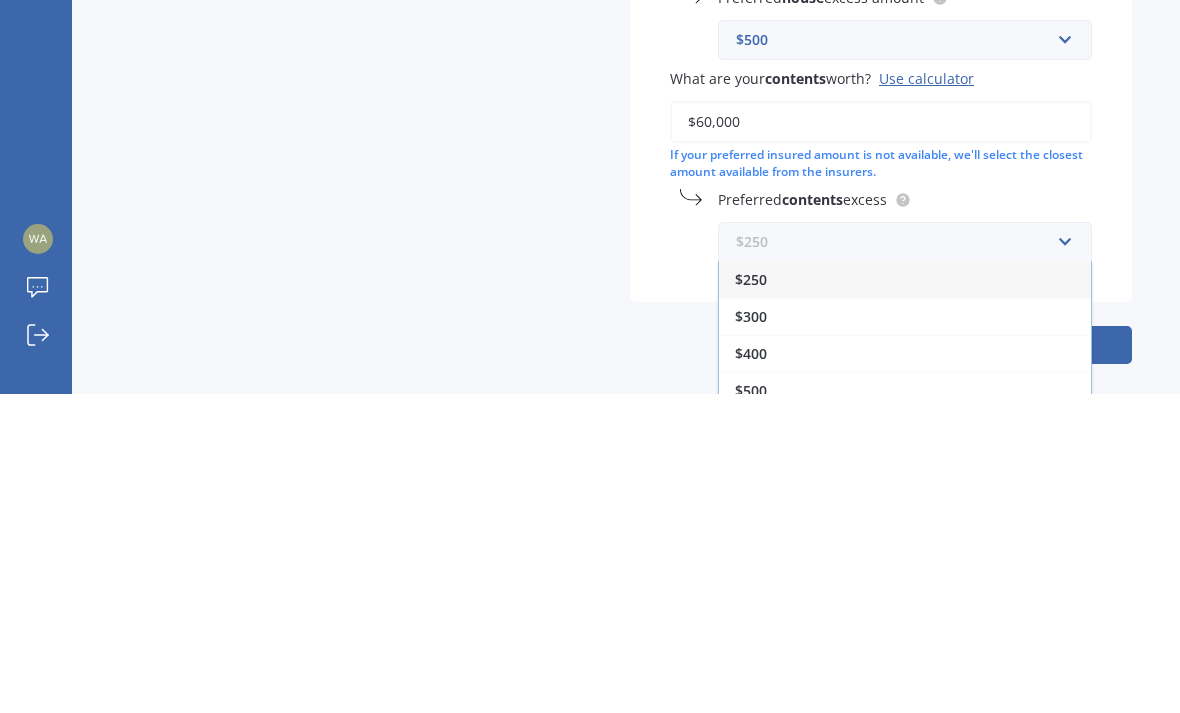 scroll, scrollTop: 477, scrollLeft: 0, axis: vertical 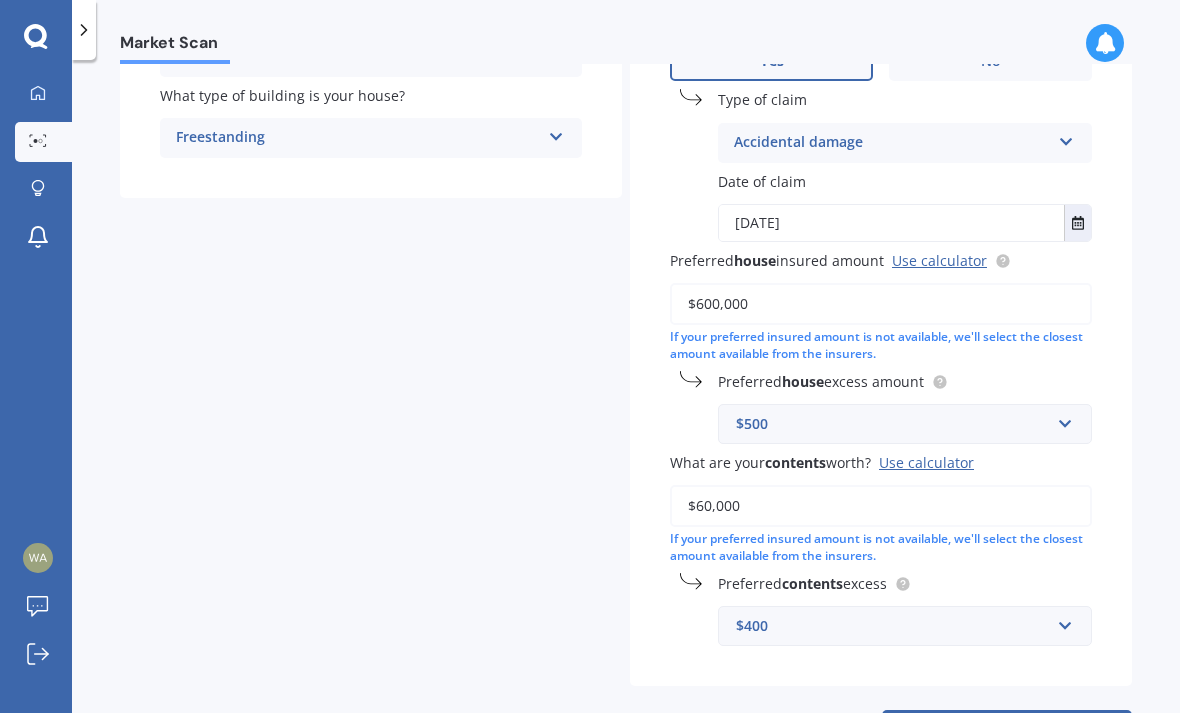 click on "Next" at bounding box center [1007, 729] 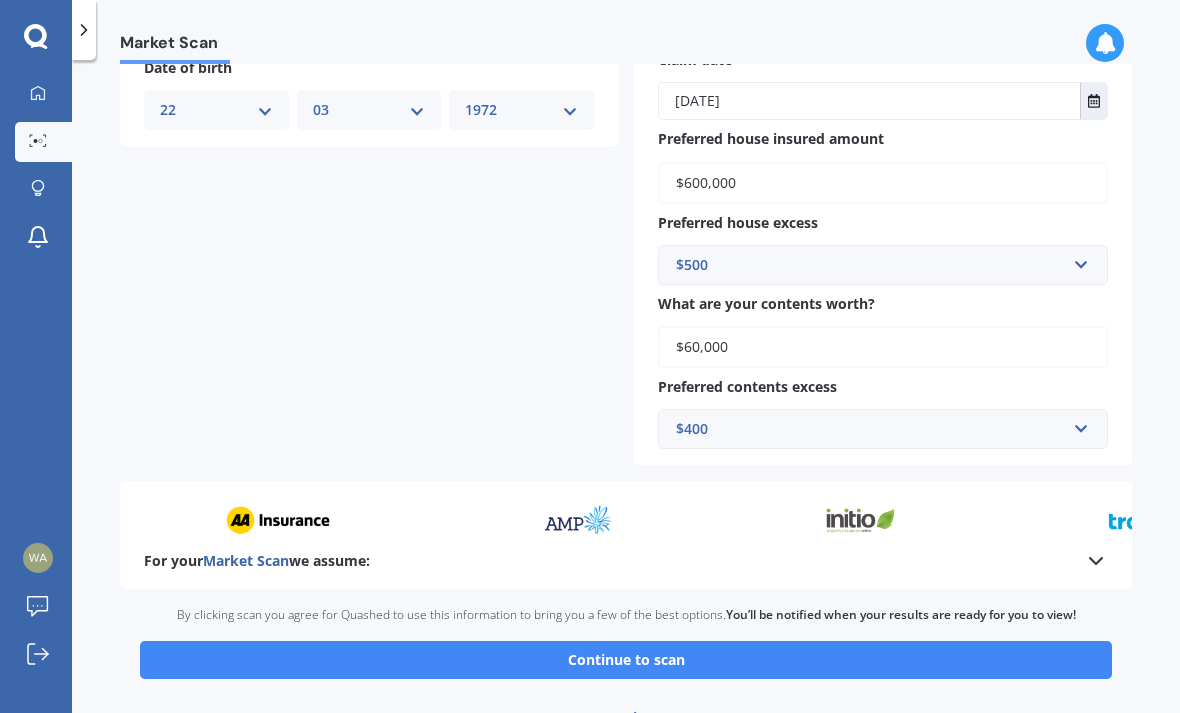 scroll, scrollTop: 856, scrollLeft: 0, axis: vertical 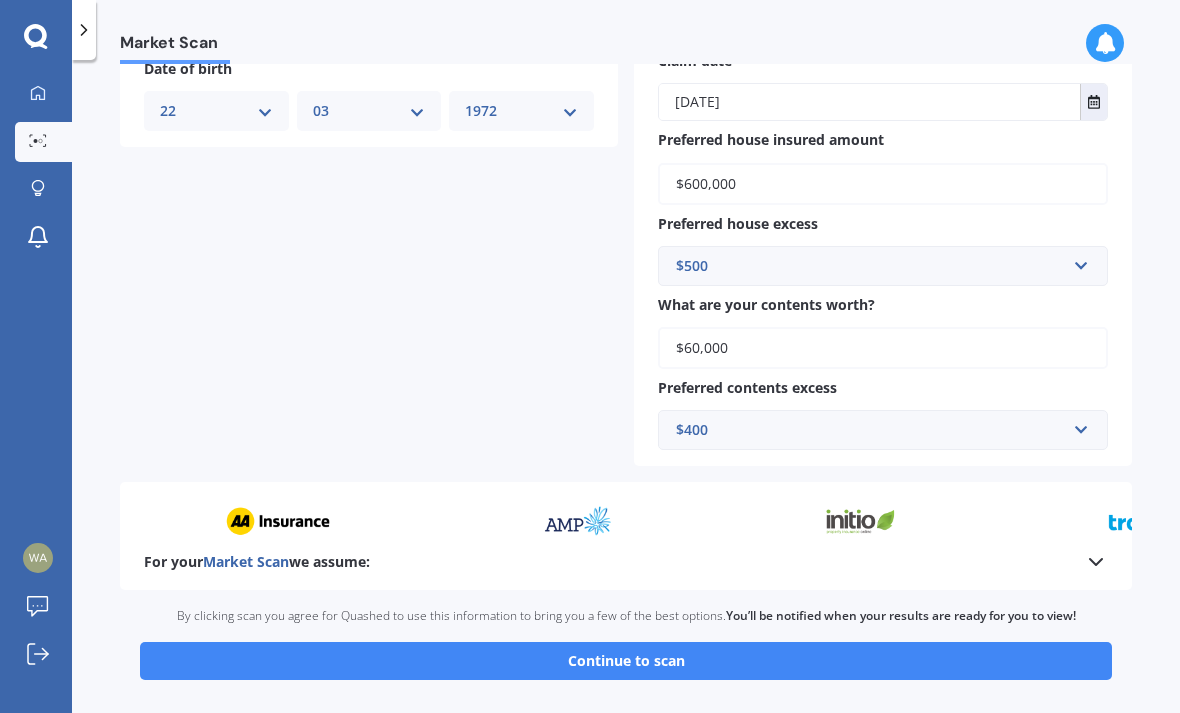 click on "Continue to scan" at bounding box center [626, 661] 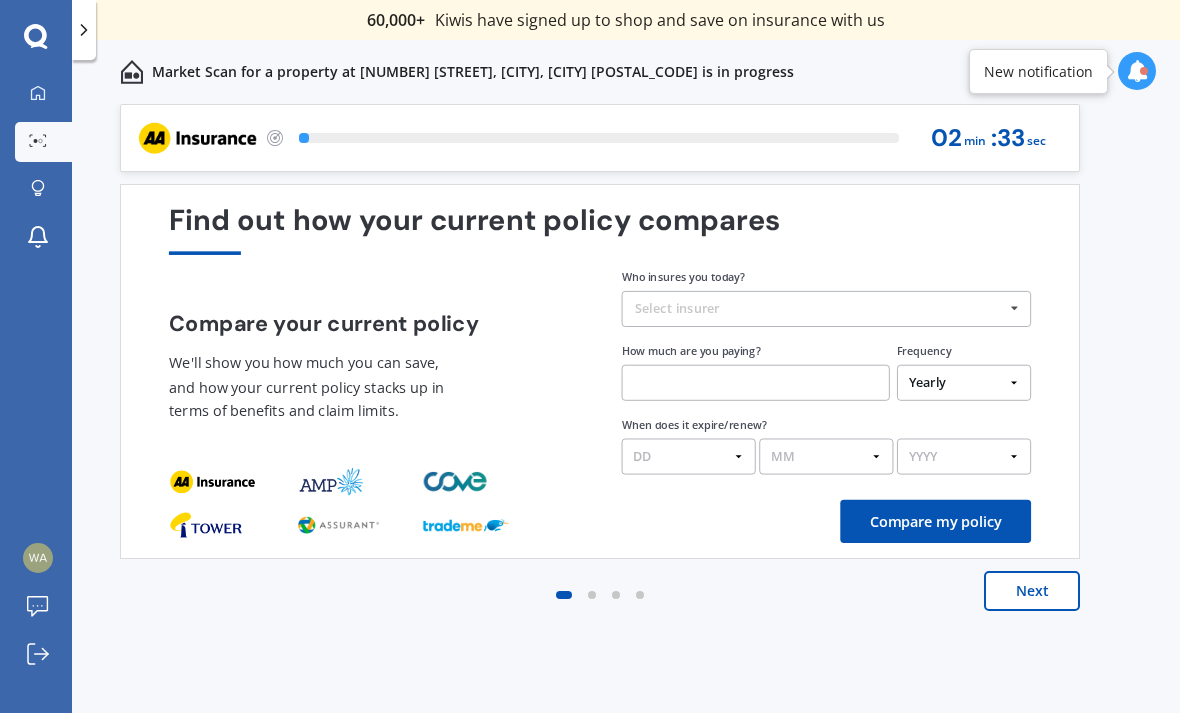 scroll, scrollTop: 0, scrollLeft: 0, axis: both 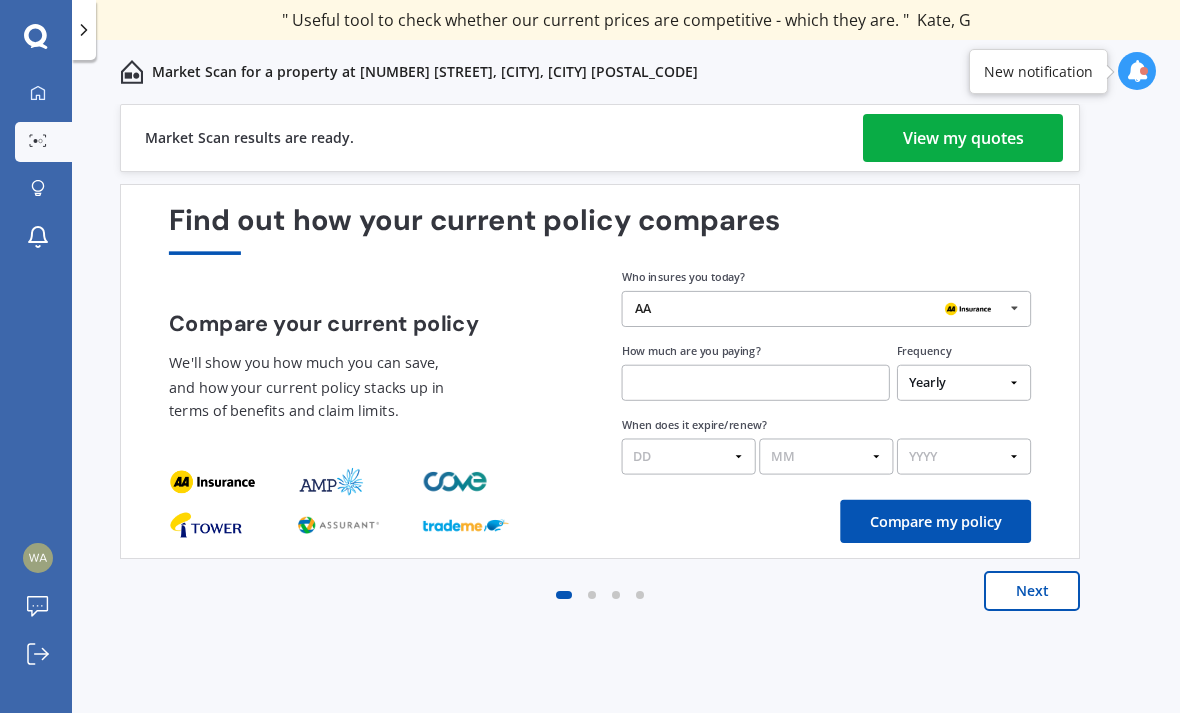click on "View my quotes" at bounding box center [963, 138] 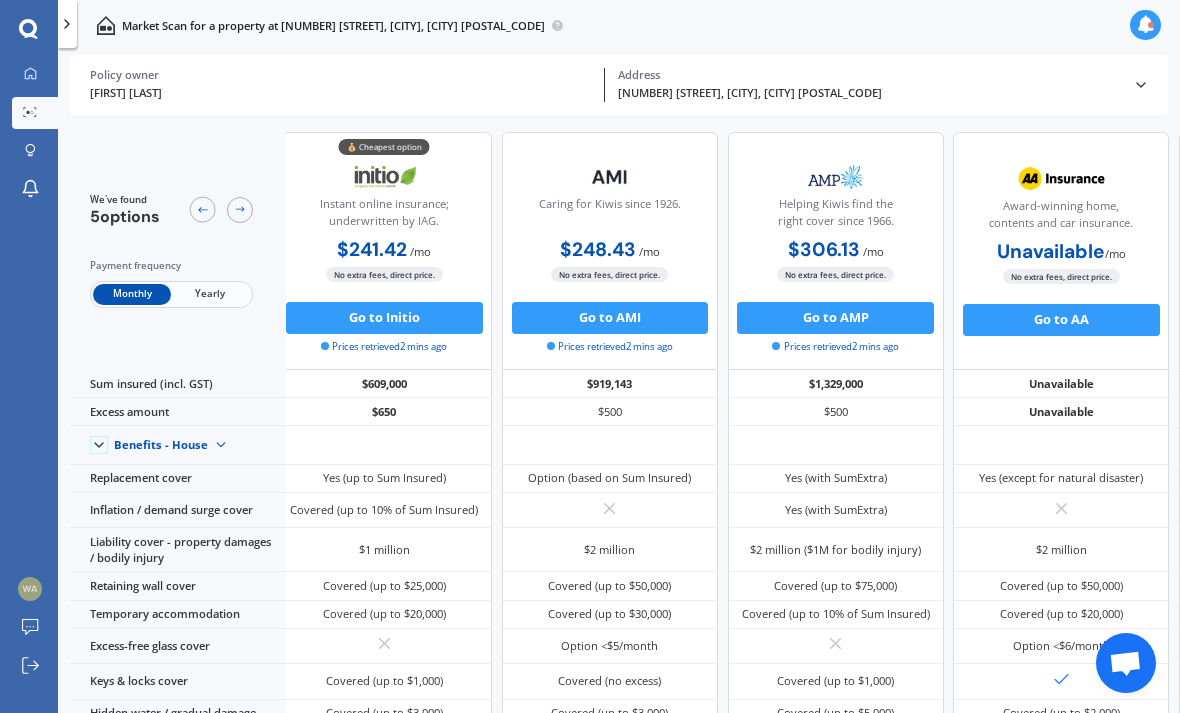 scroll, scrollTop: 0, scrollLeft: 13, axis: horizontal 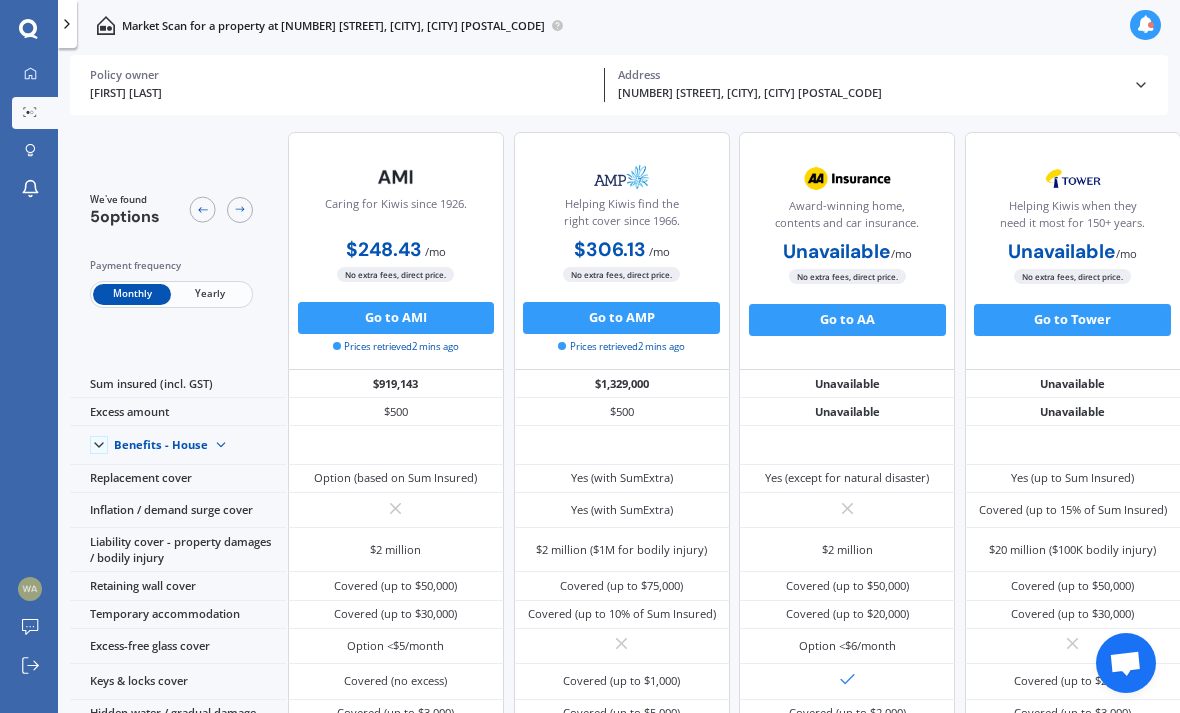 click at bounding box center (240, 210) 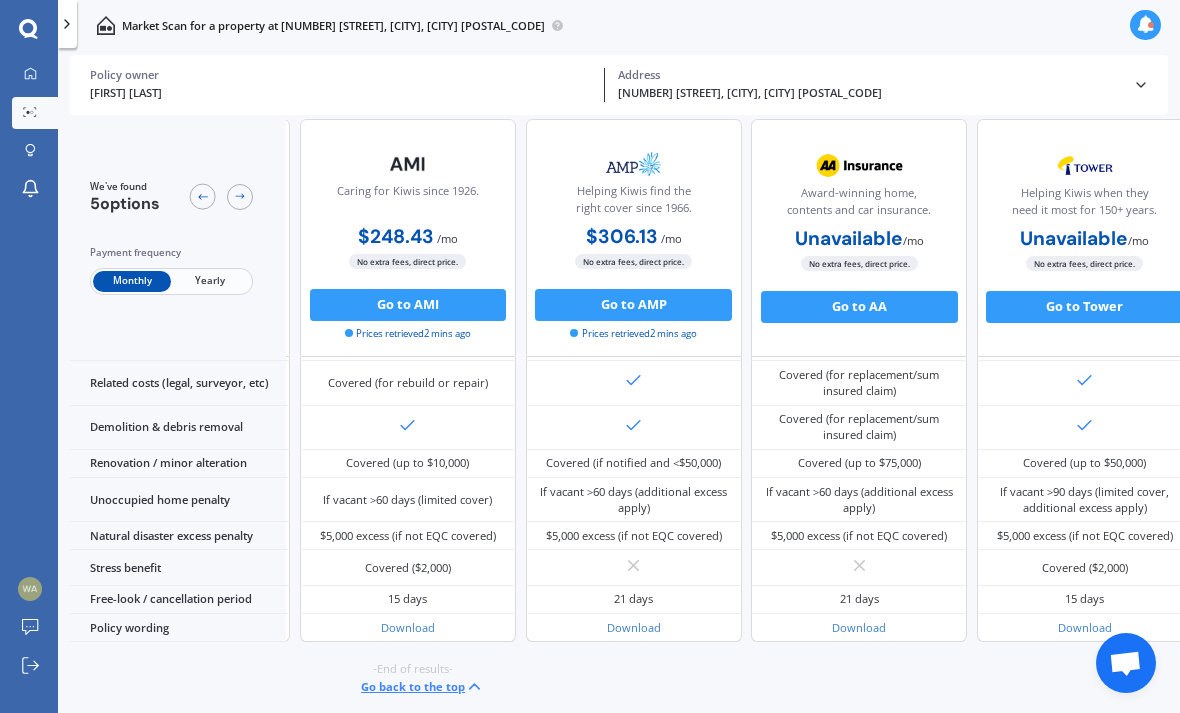 scroll, scrollTop: 1198, scrollLeft: 266, axis: both 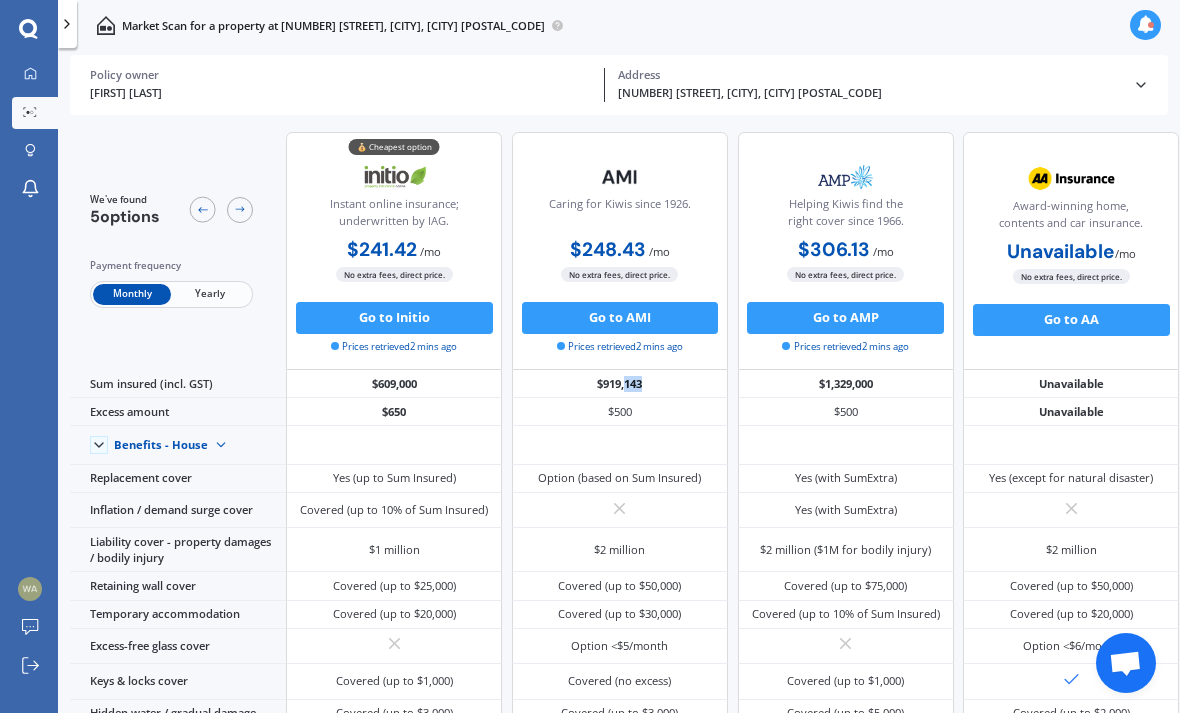 click at bounding box center (620, 510) 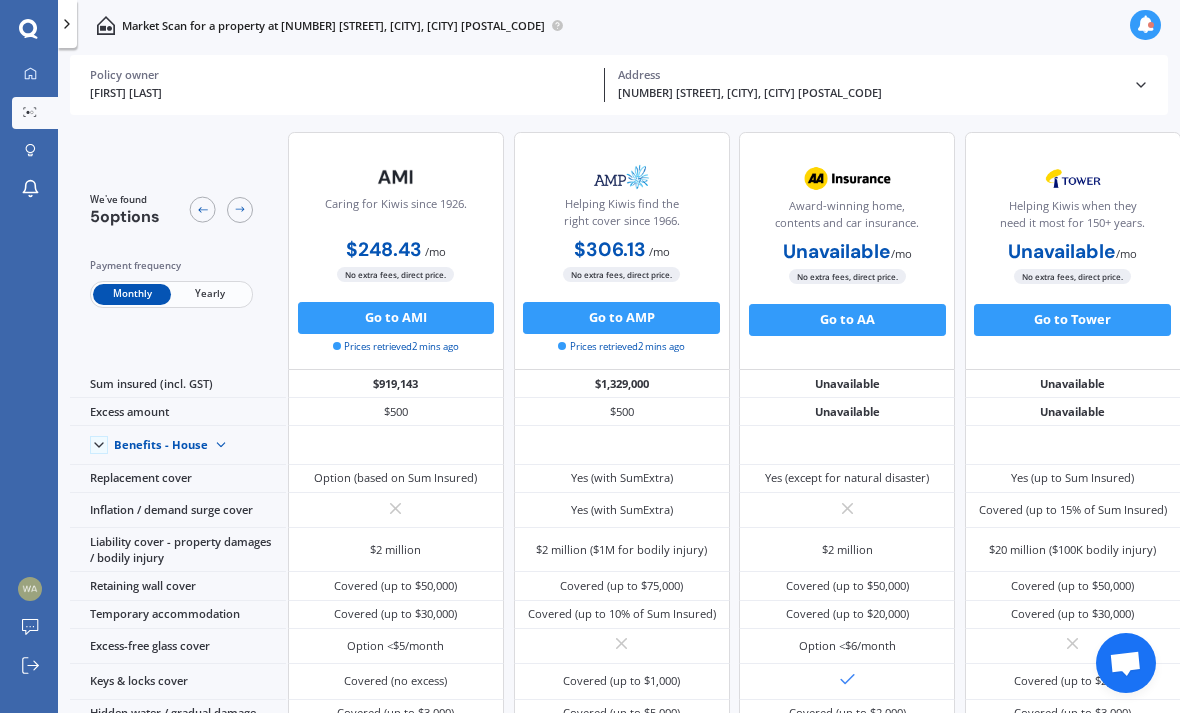 scroll, scrollTop: 0, scrollLeft: 280, axis: horizontal 